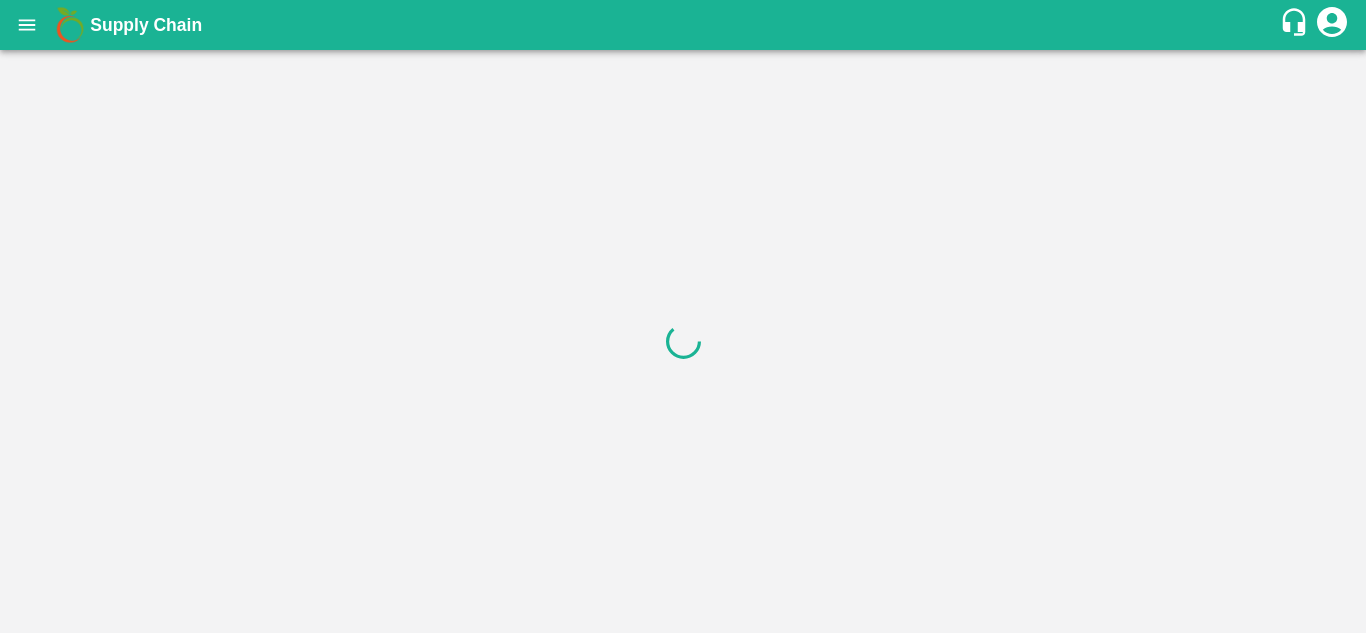 scroll, scrollTop: 0, scrollLeft: 0, axis: both 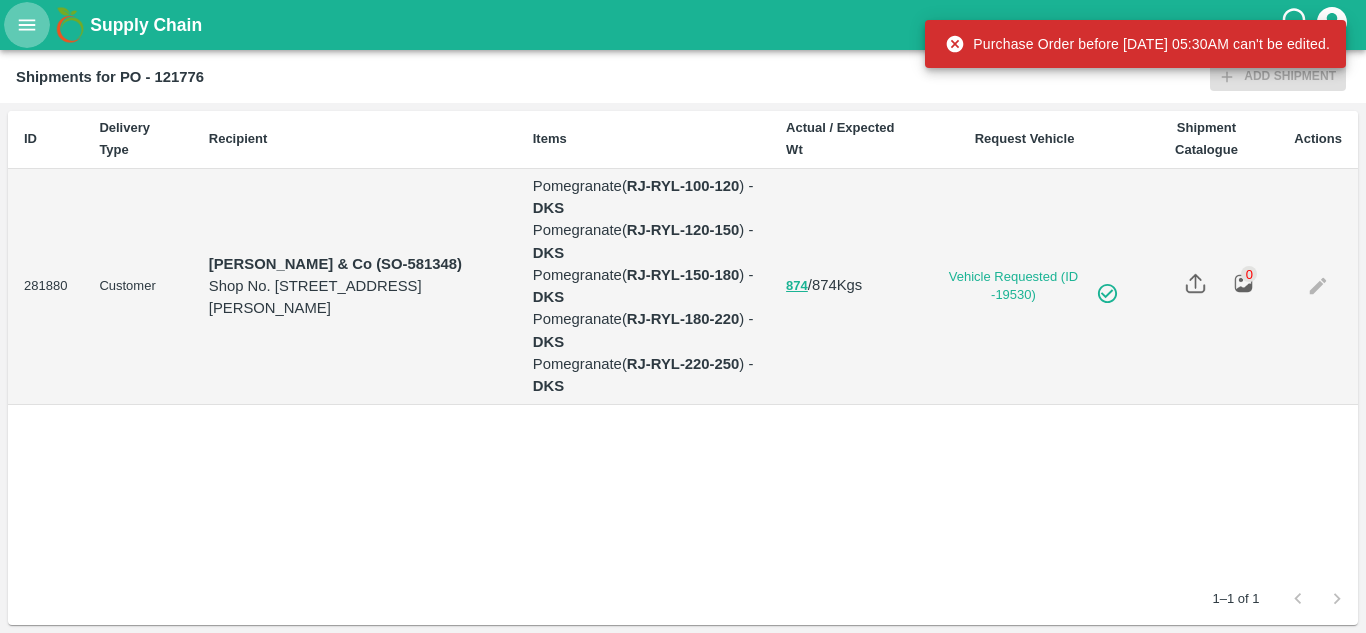 click 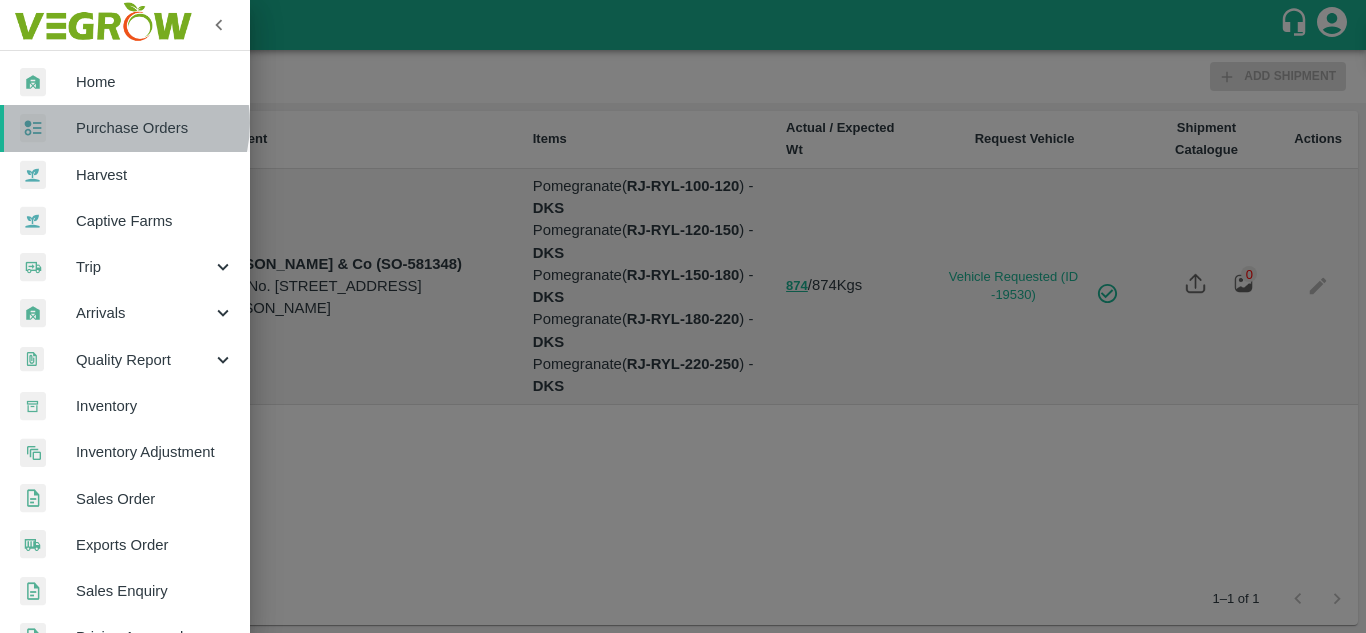 click on "Purchase Orders" at bounding box center (155, 128) 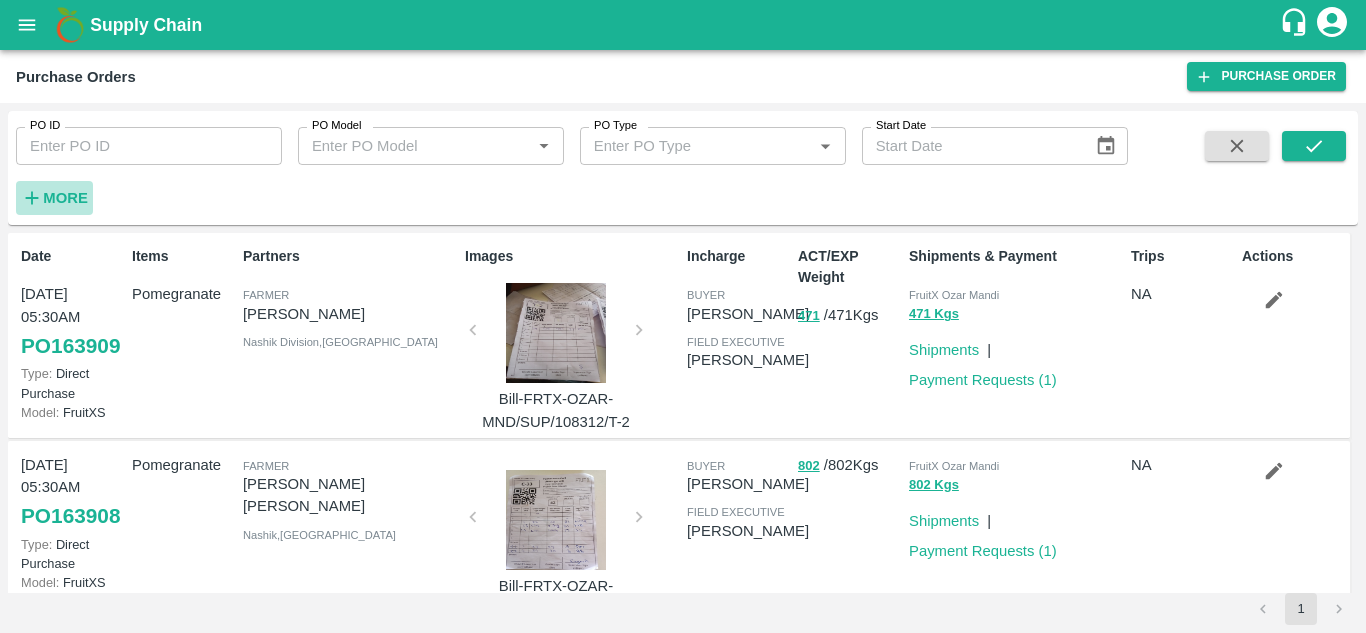 click on "More" at bounding box center [65, 198] 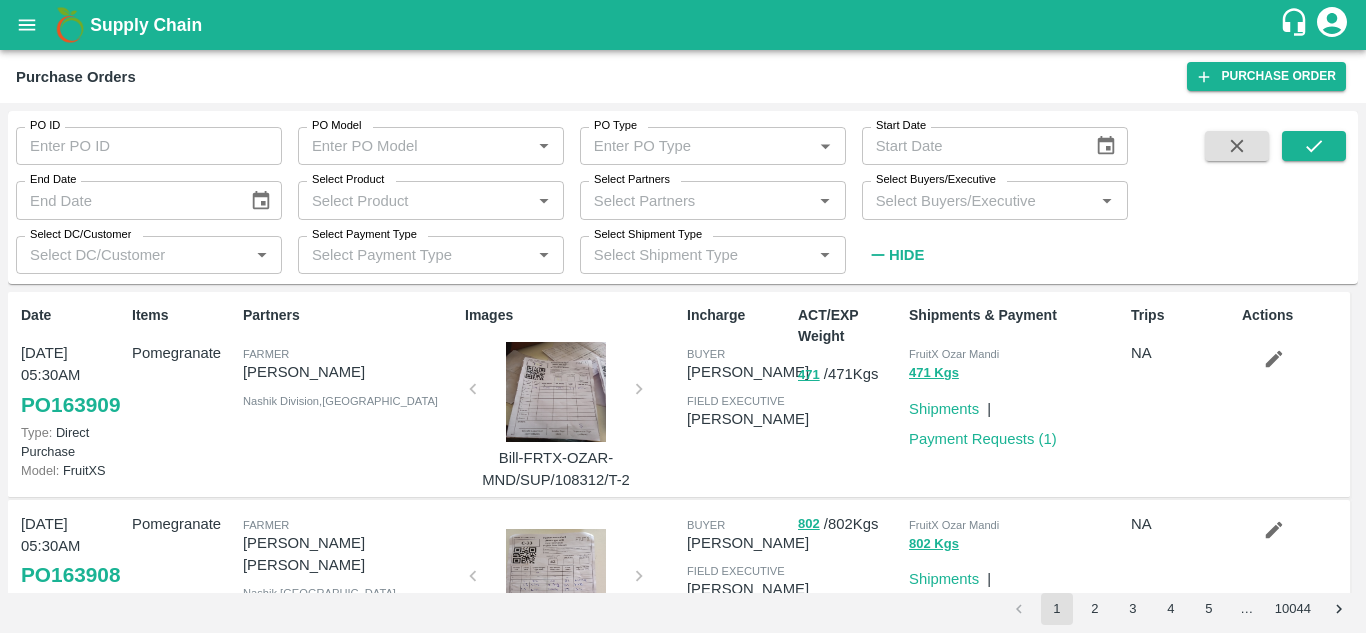 click on "Select Buyers/Executive" at bounding box center (978, 200) 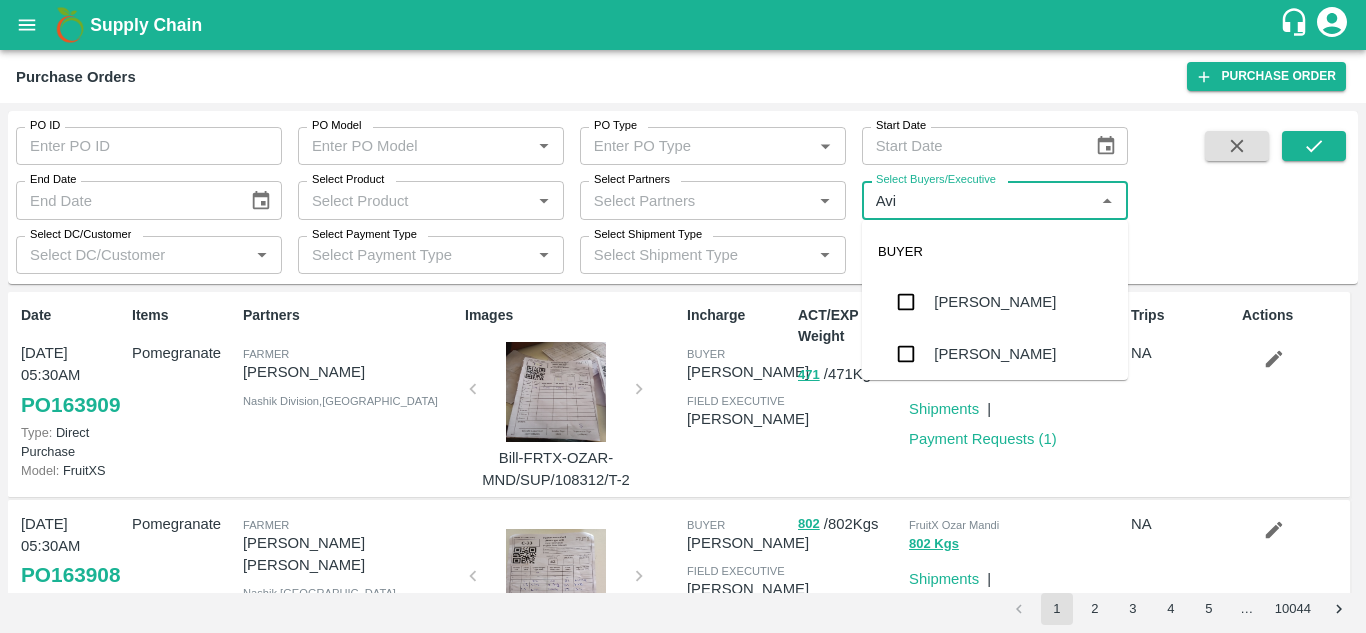 type on "Avin" 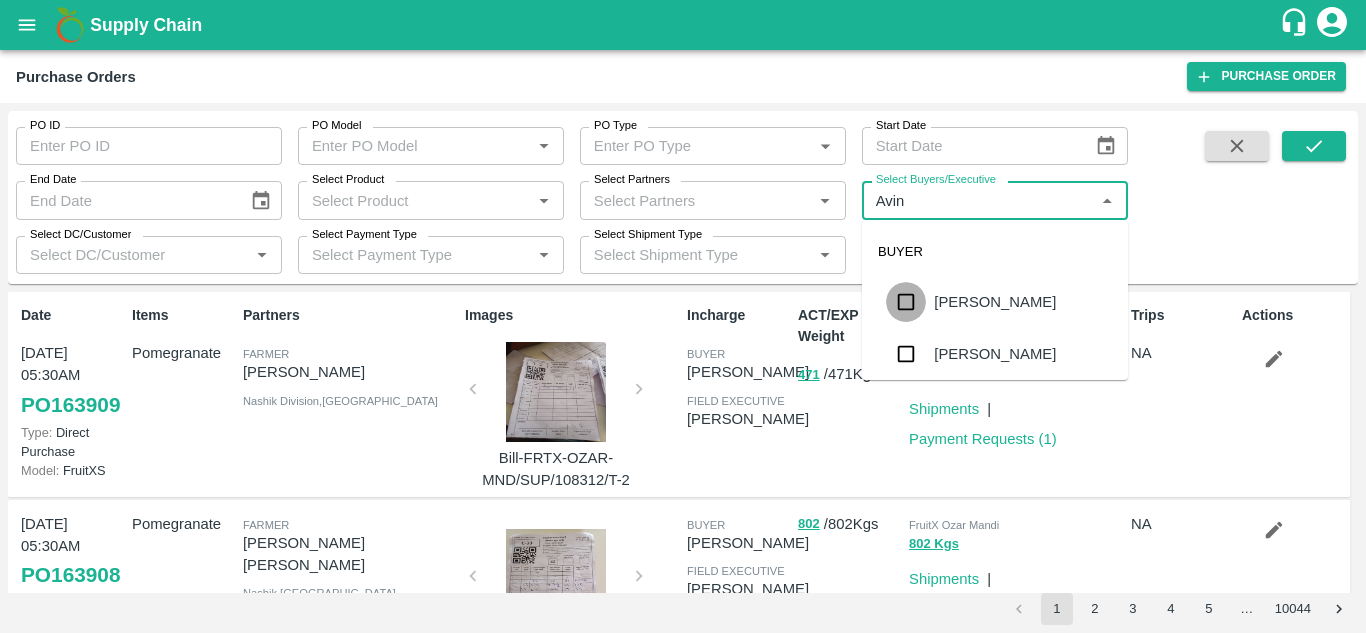 click at bounding box center (906, 302) 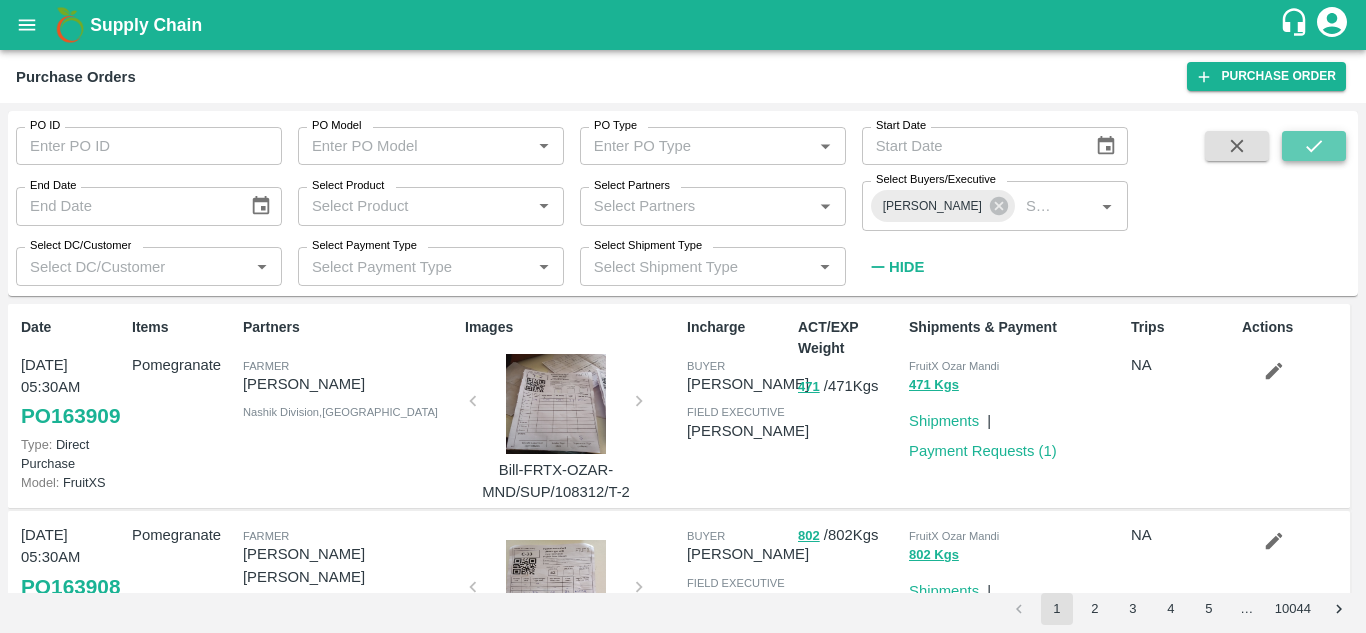 click 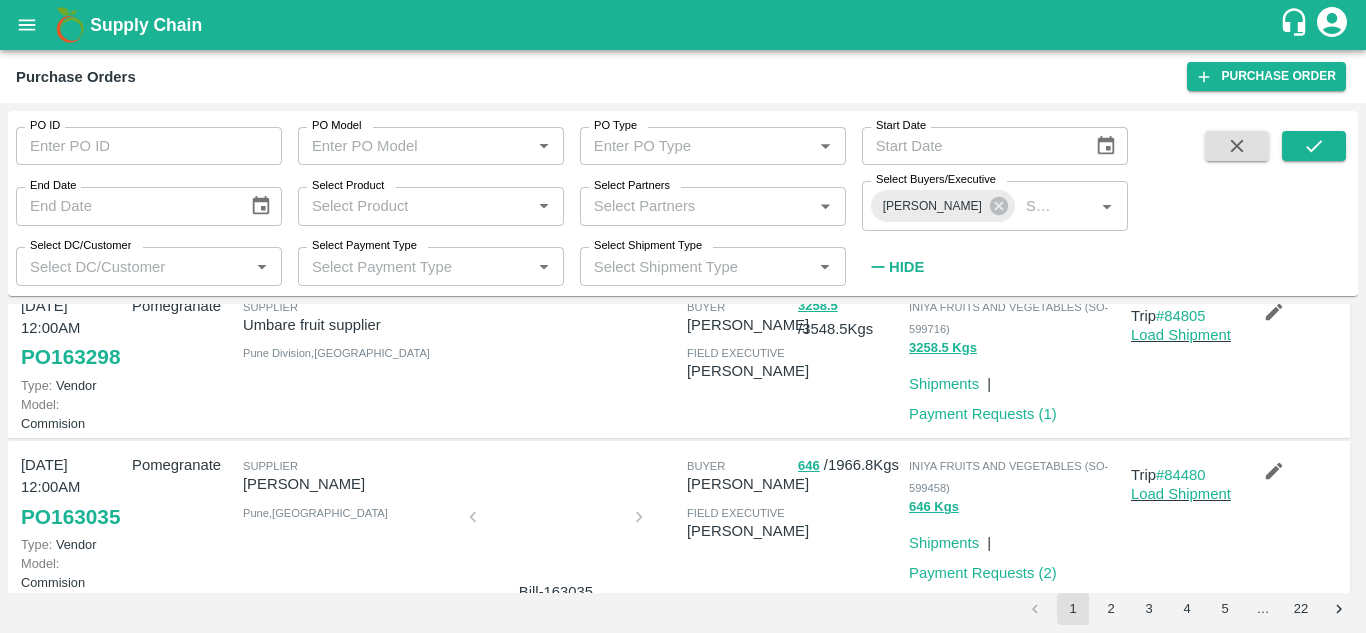 scroll, scrollTop: 1356, scrollLeft: 0, axis: vertical 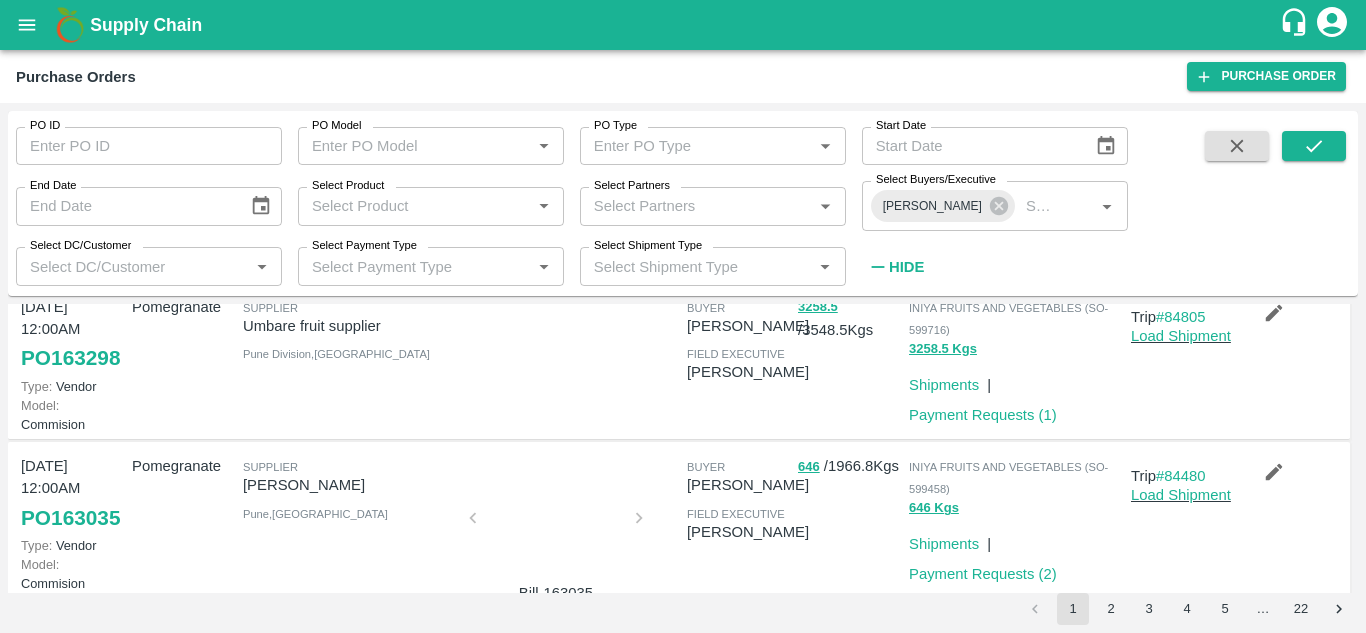click on "#84805" at bounding box center (1181, 157) 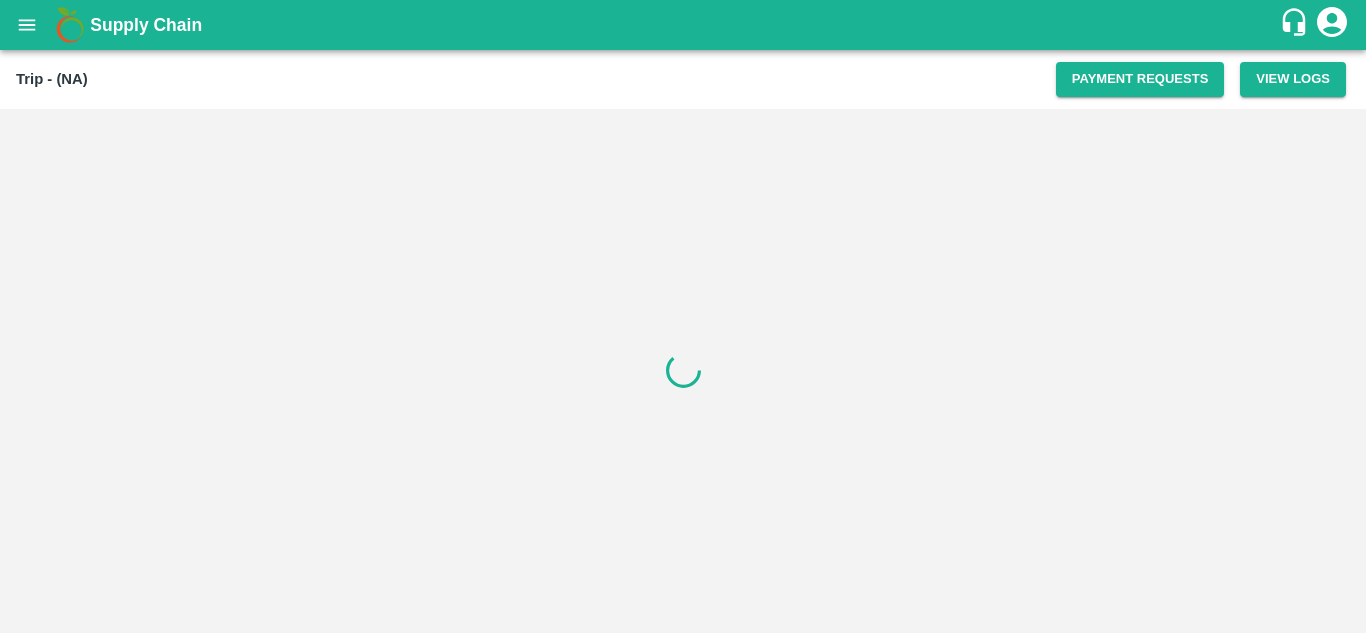 scroll, scrollTop: 0, scrollLeft: 0, axis: both 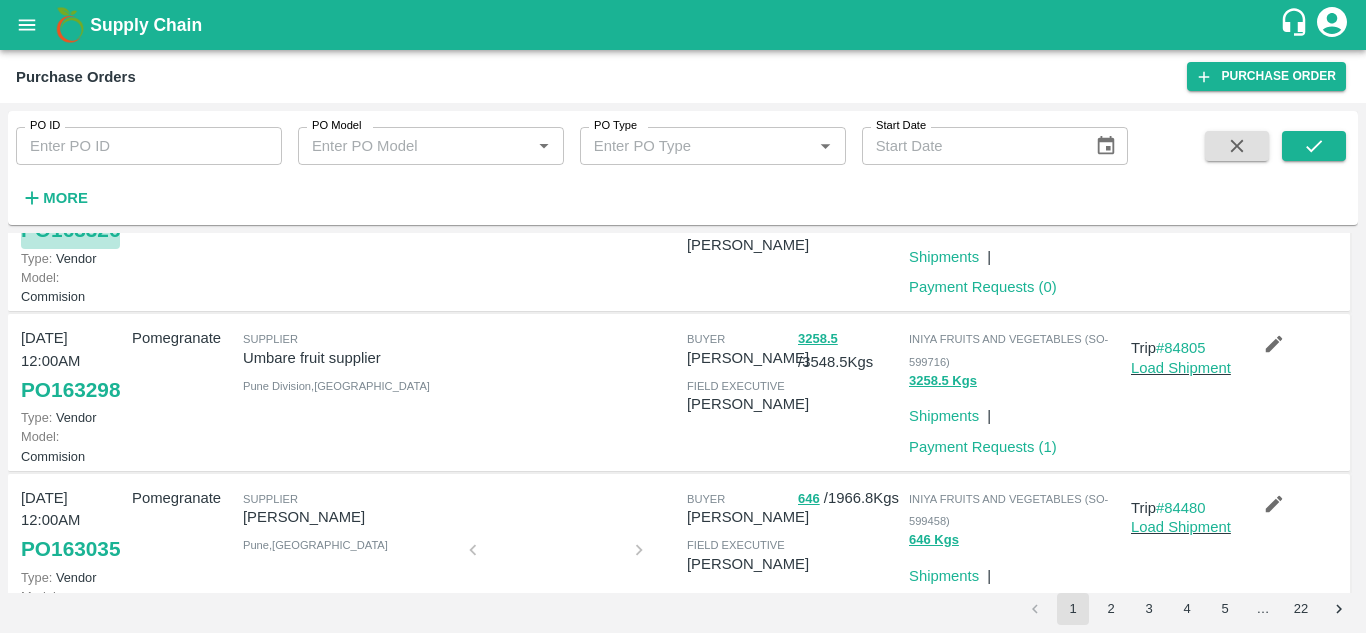 click on "PO  163326" at bounding box center [70, 230] 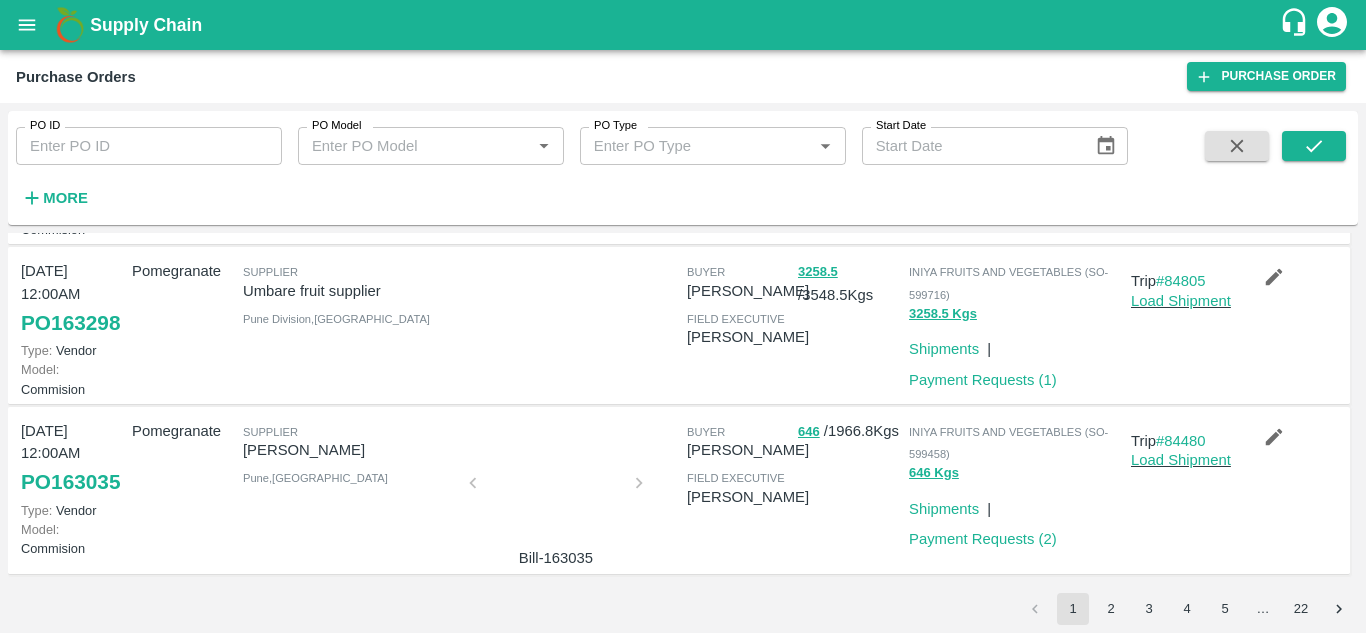 scroll, scrollTop: 1652, scrollLeft: 0, axis: vertical 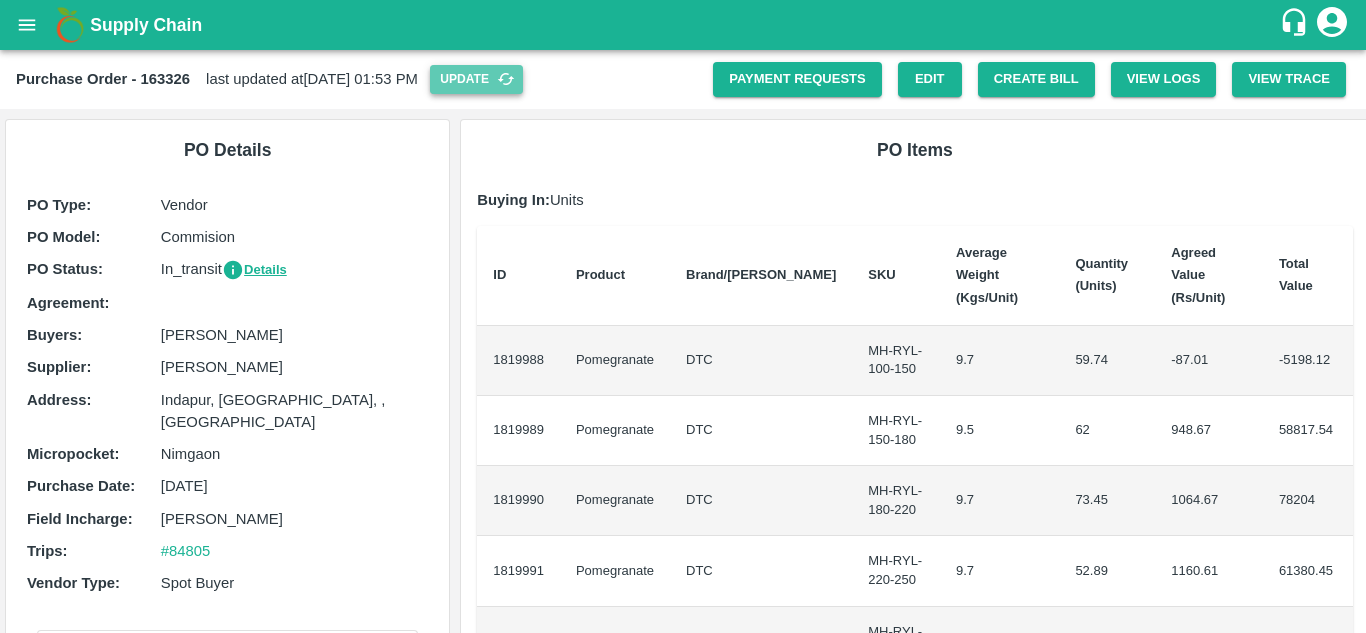 click on "Update" at bounding box center (476, 79) 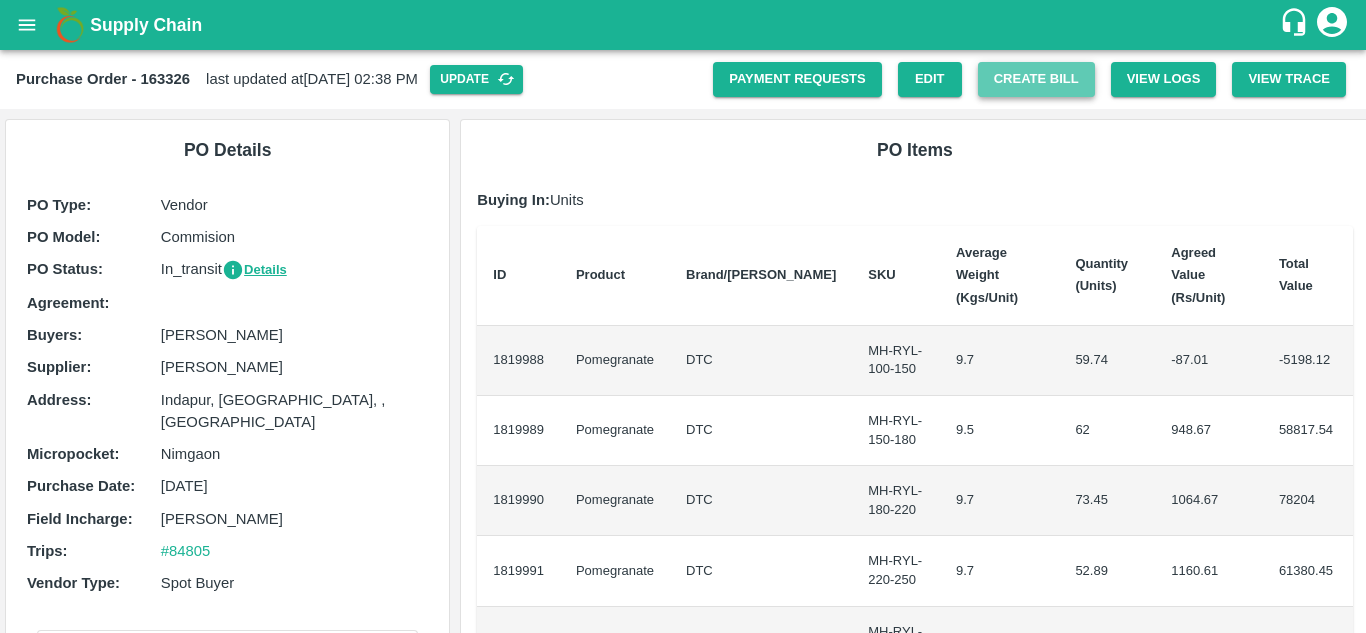 click on "Create Bill" at bounding box center (1036, 79) 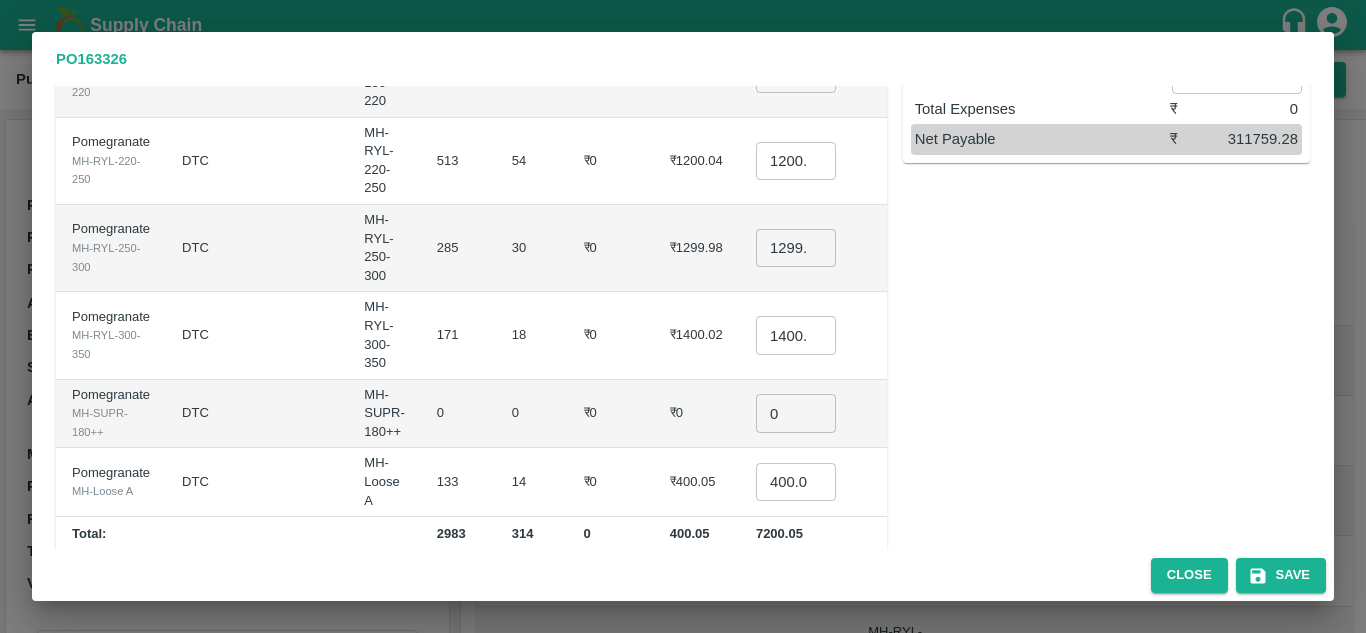 scroll, scrollTop: 0, scrollLeft: 0, axis: both 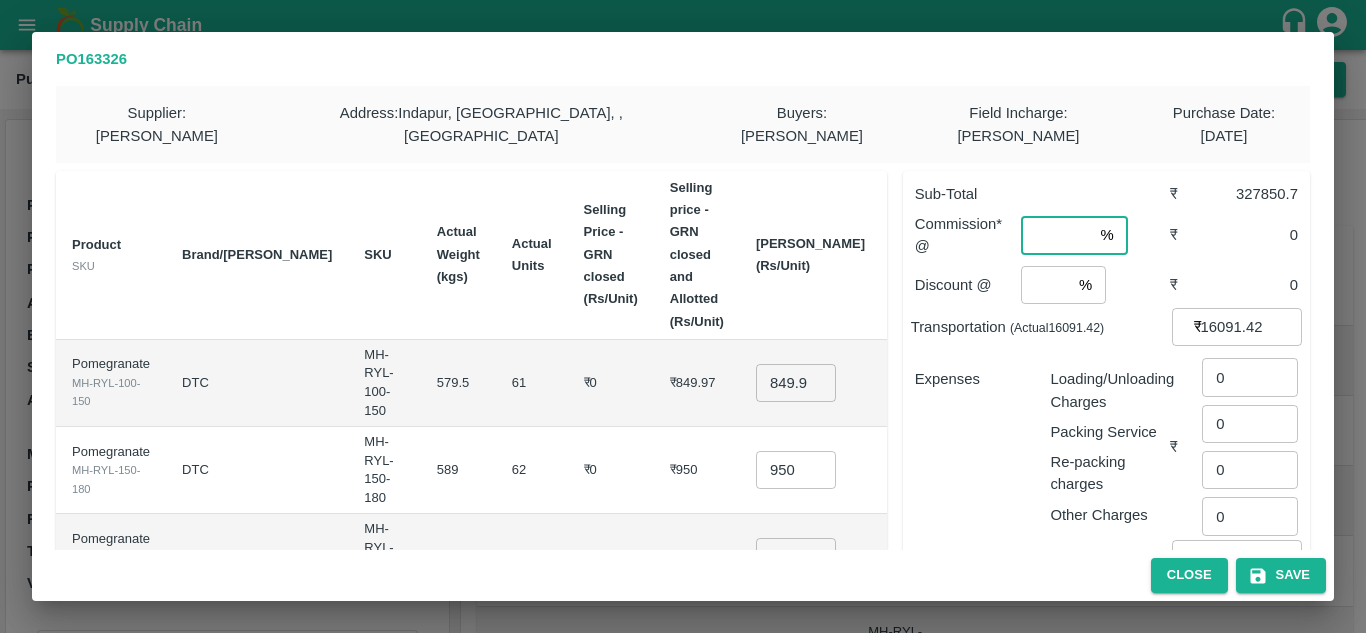 click at bounding box center (1056, 235) 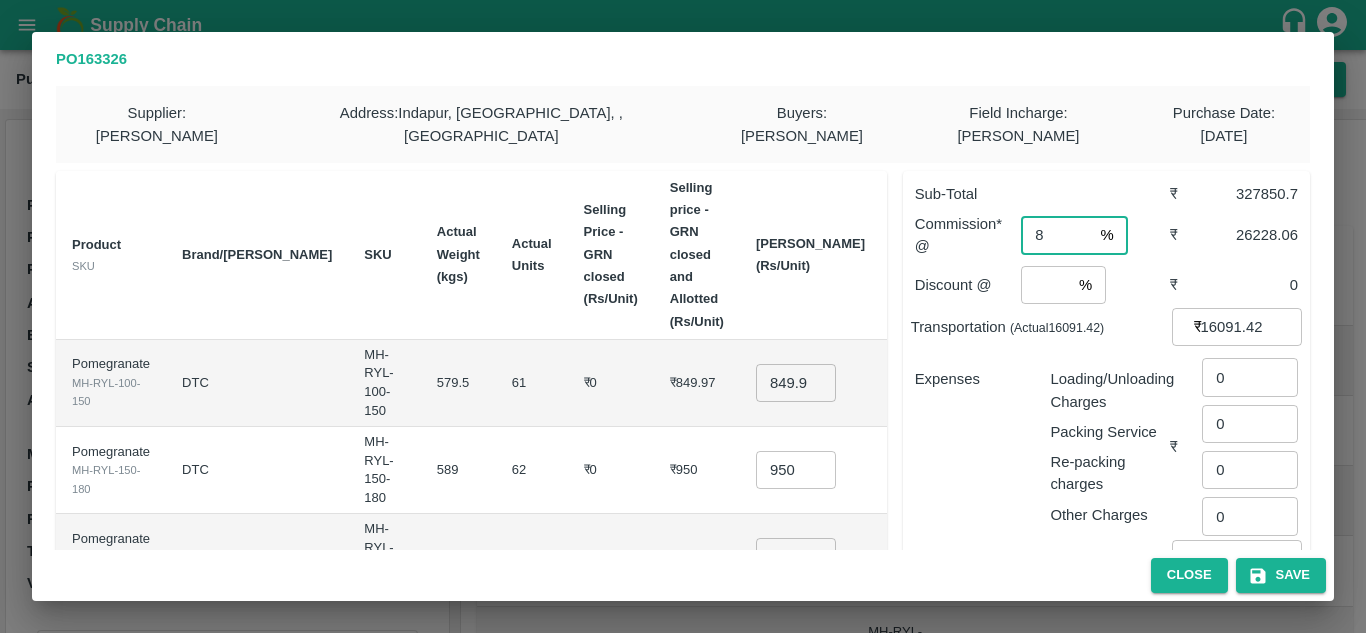 type on "8" 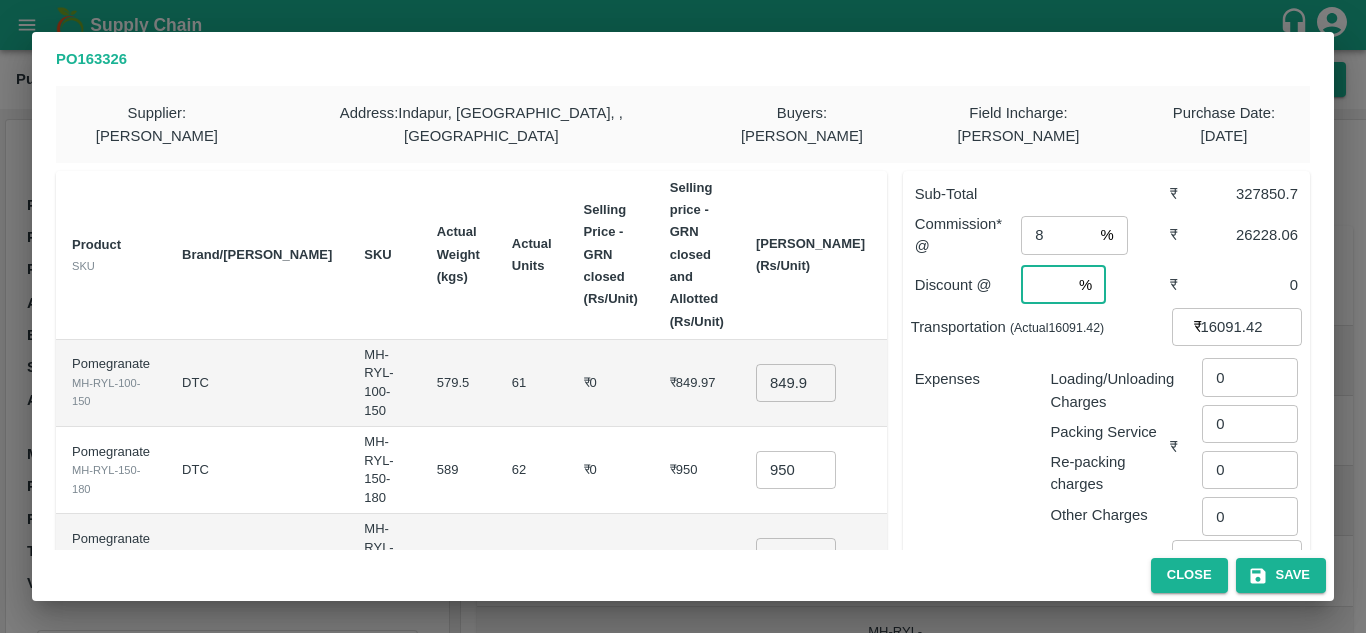 click at bounding box center (1046, 285) 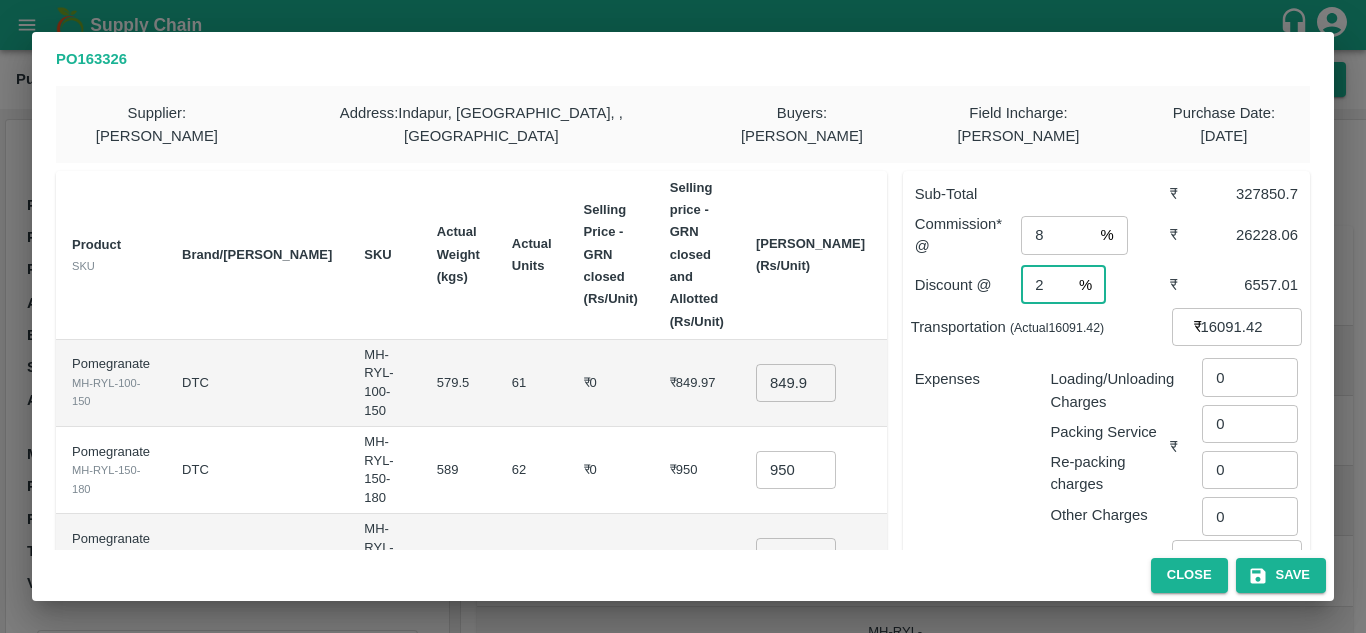 type on "2" 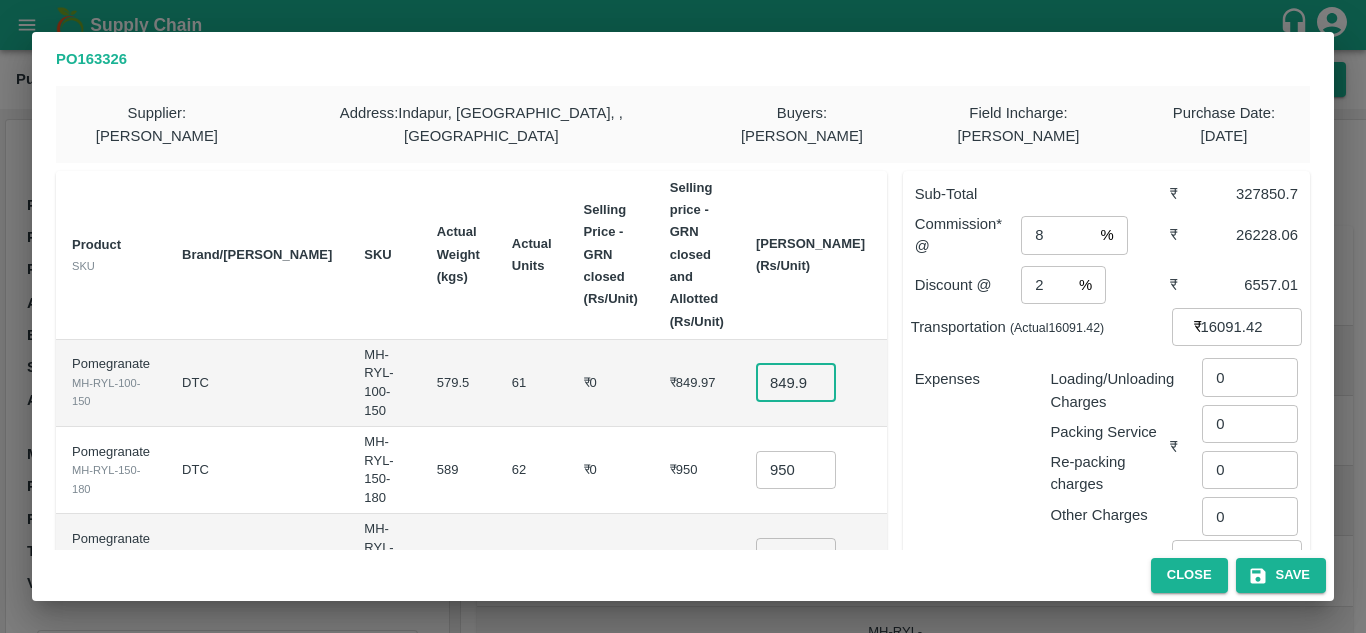 click on "849.965" at bounding box center [796, 383] 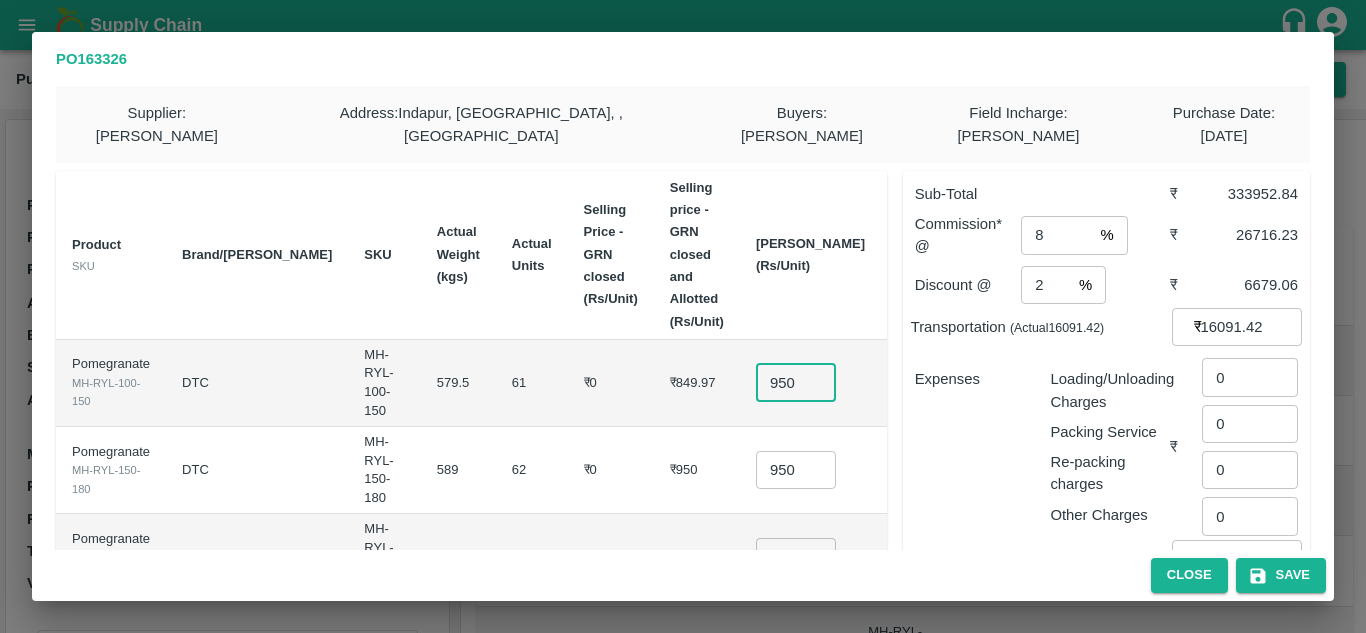 type on "950" 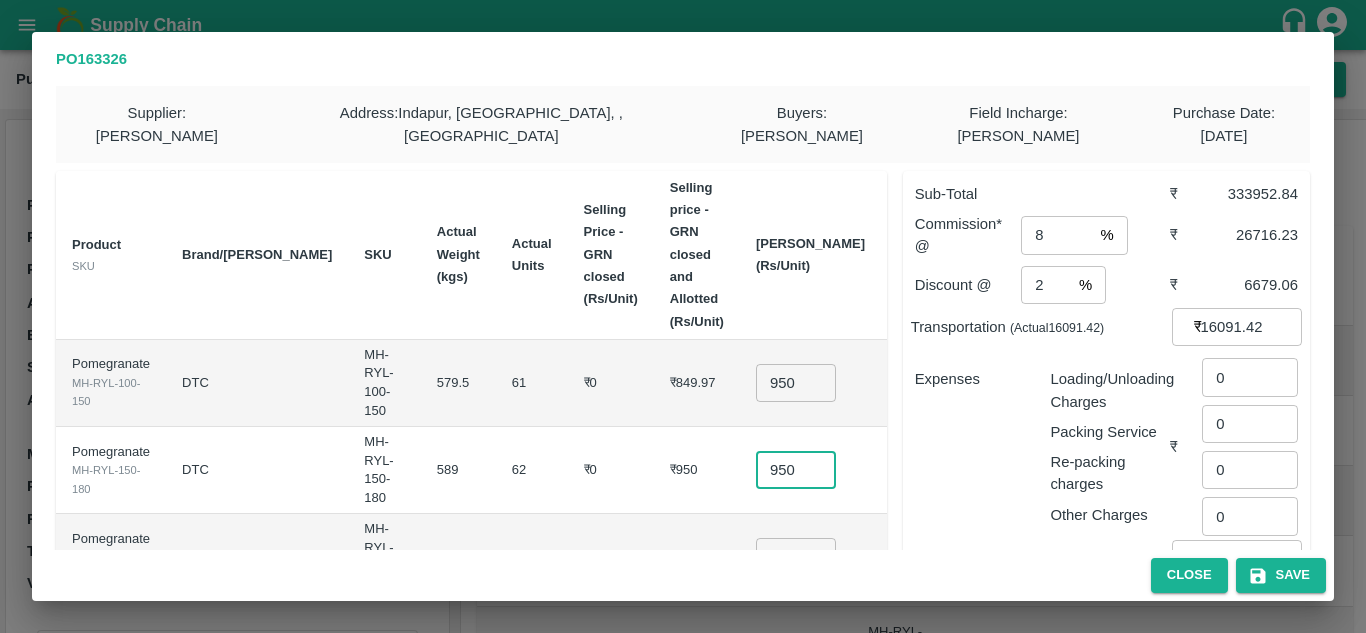 click on "950" at bounding box center (796, 470) 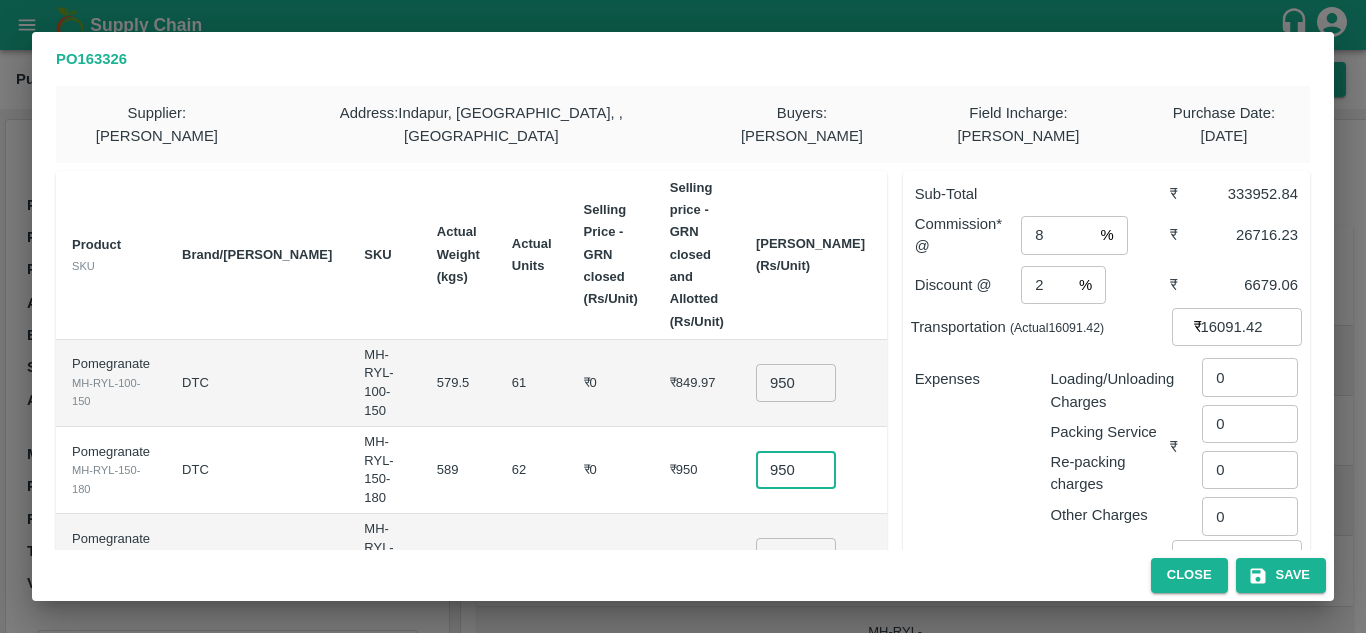 click on "950" at bounding box center [796, 470] 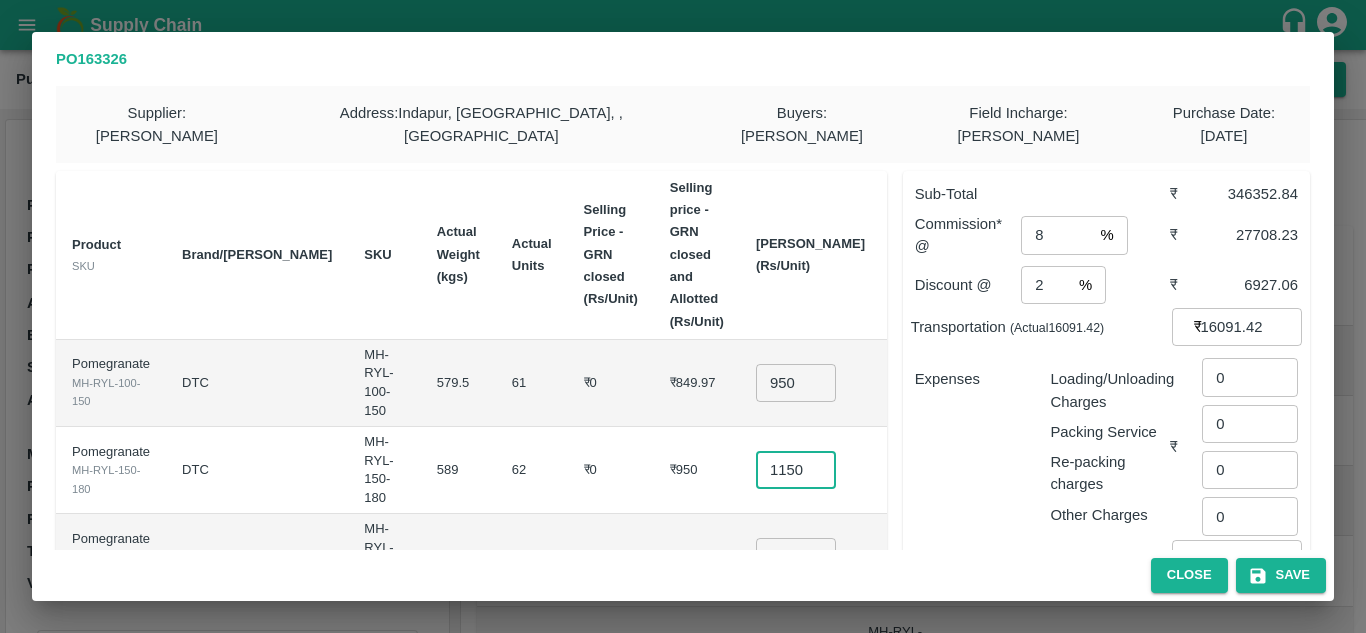 scroll, scrollTop: 0, scrollLeft: 3, axis: horizontal 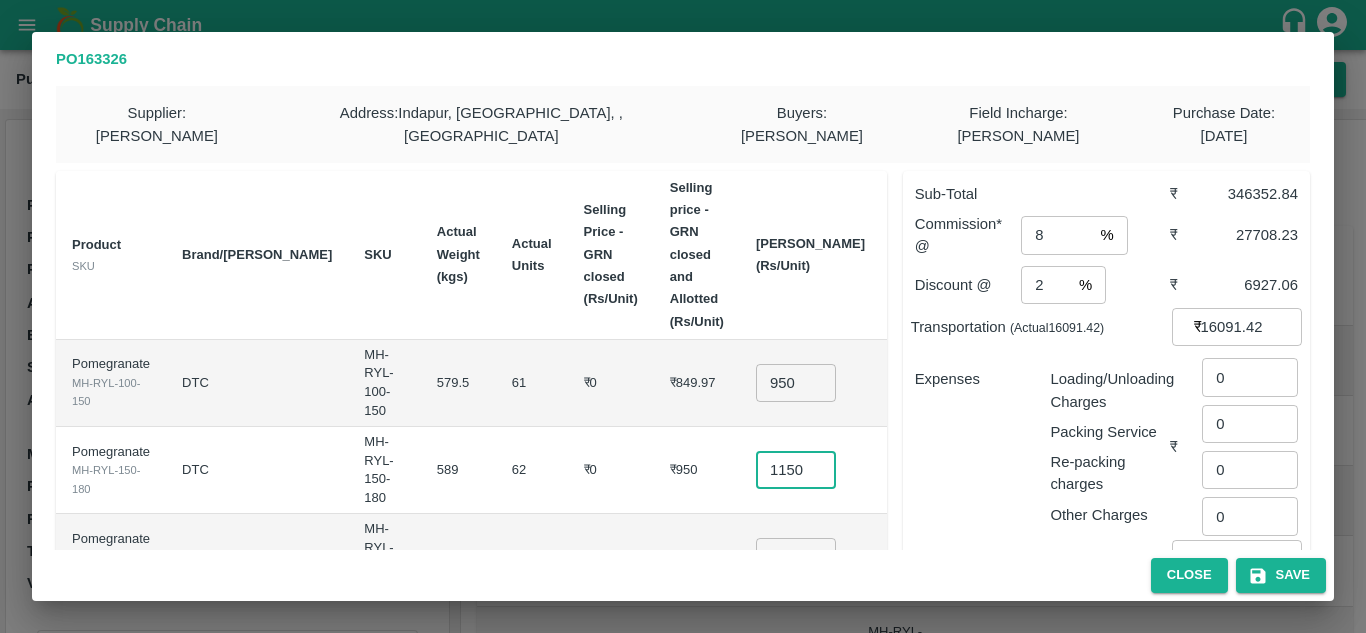 type on "1150" 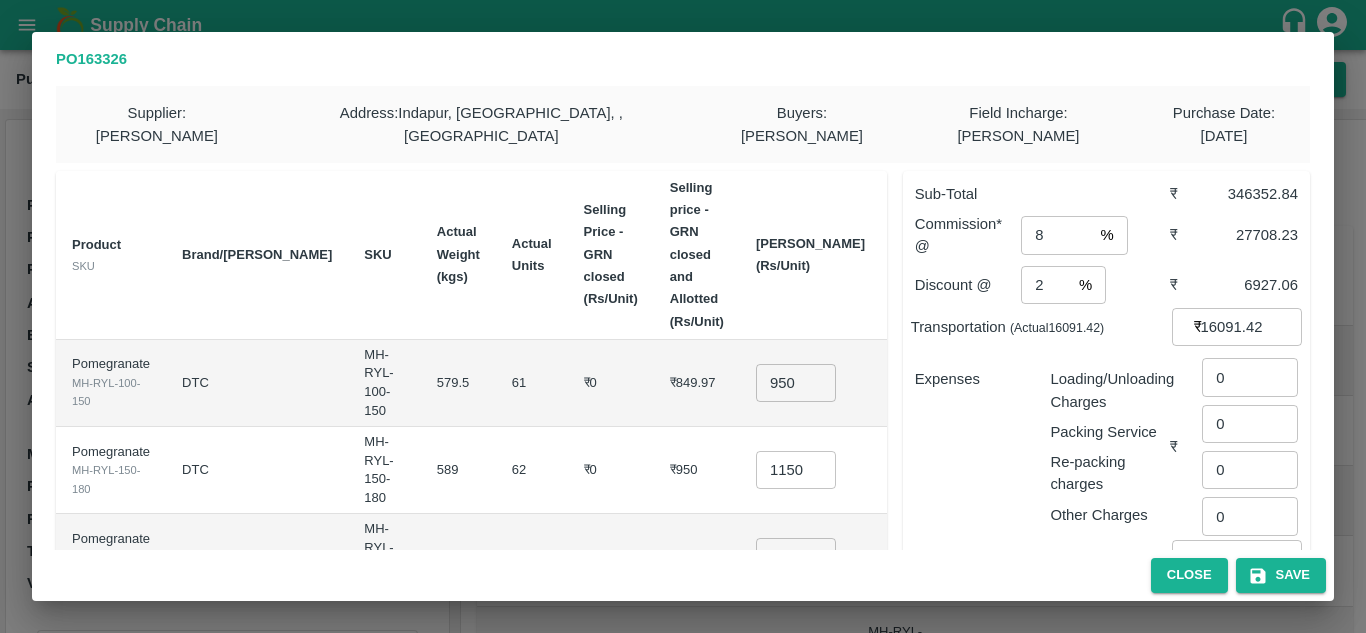 scroll, scrollTop: 0, scrollLeft: 0, axis: both 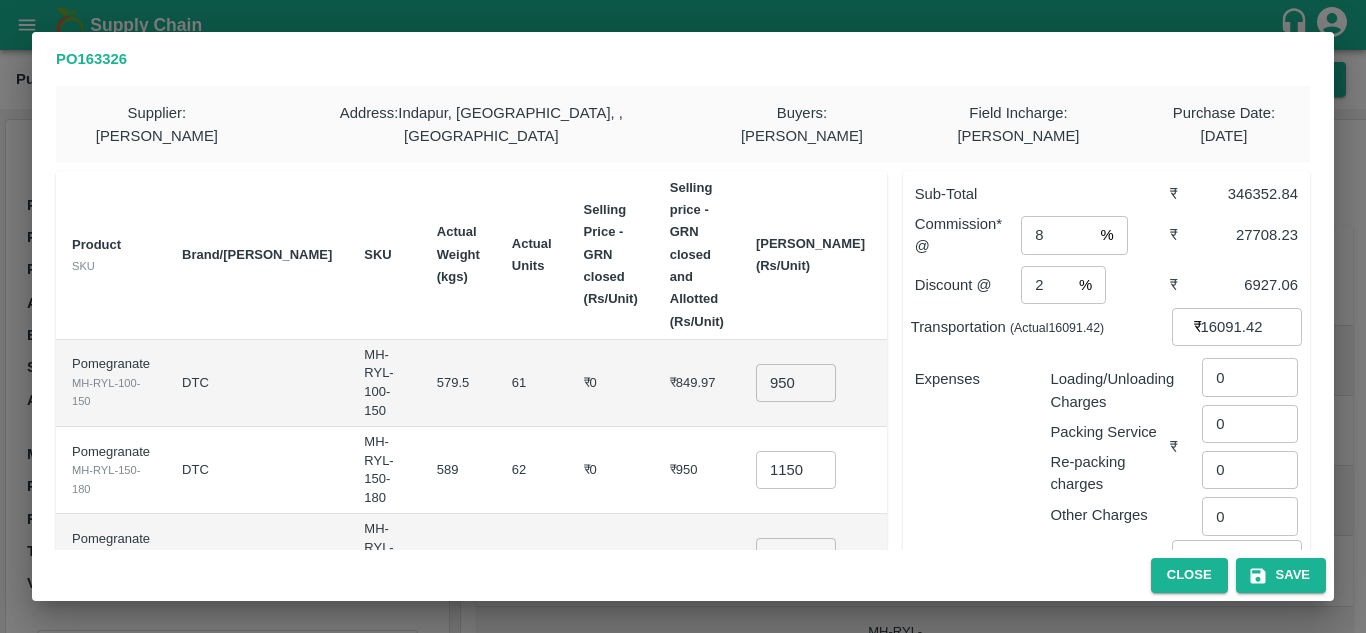 click on "₹950" at bounding box center [697, 470] 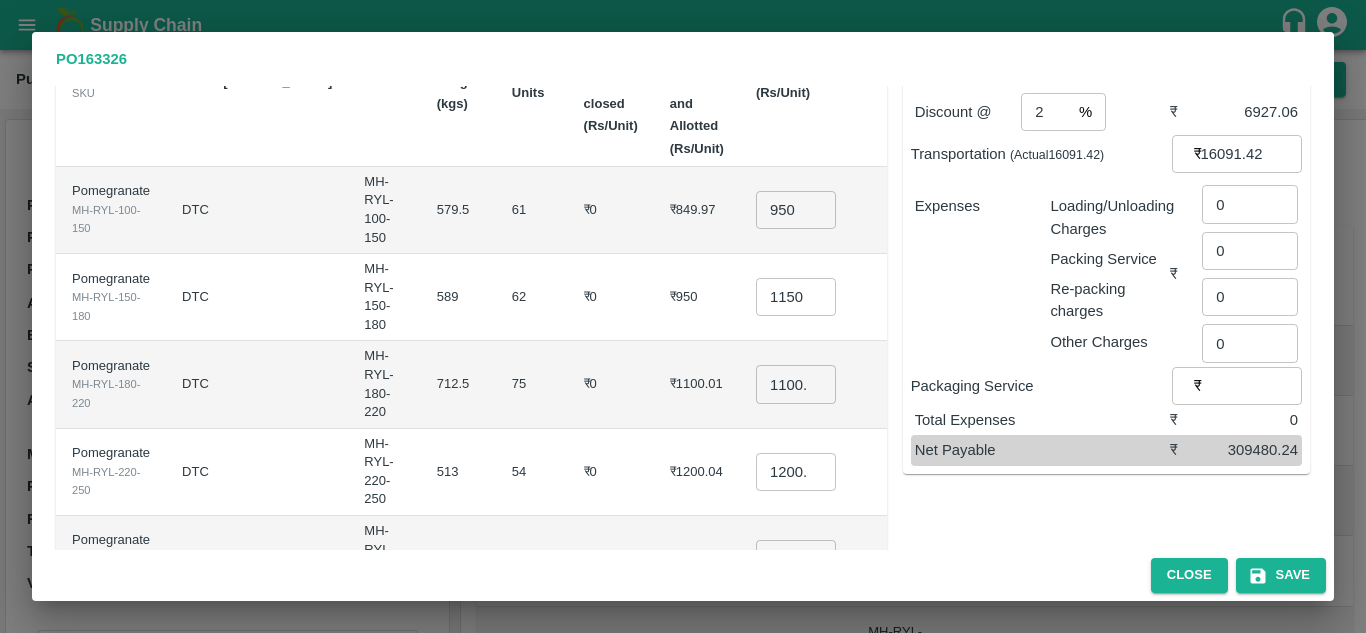 scroll, scrollTop: 186, scrollLeft: 0, axis: vertical 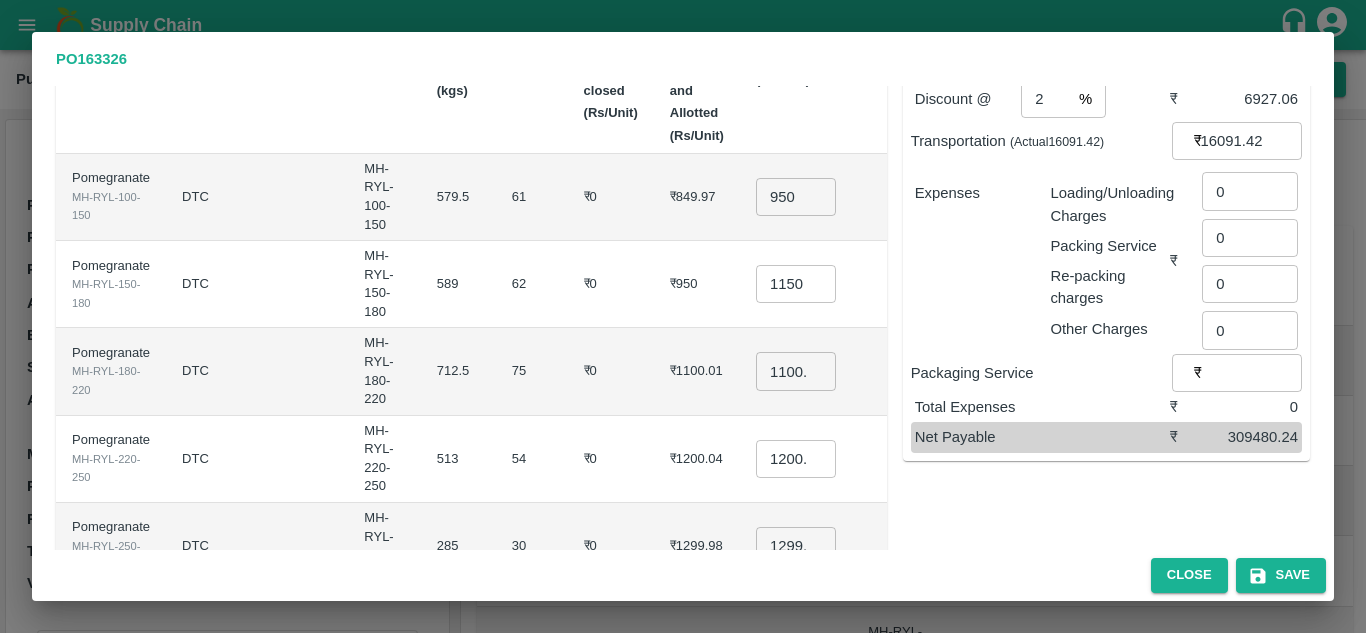 click on "1100.005" at bounding box center [796, 371] 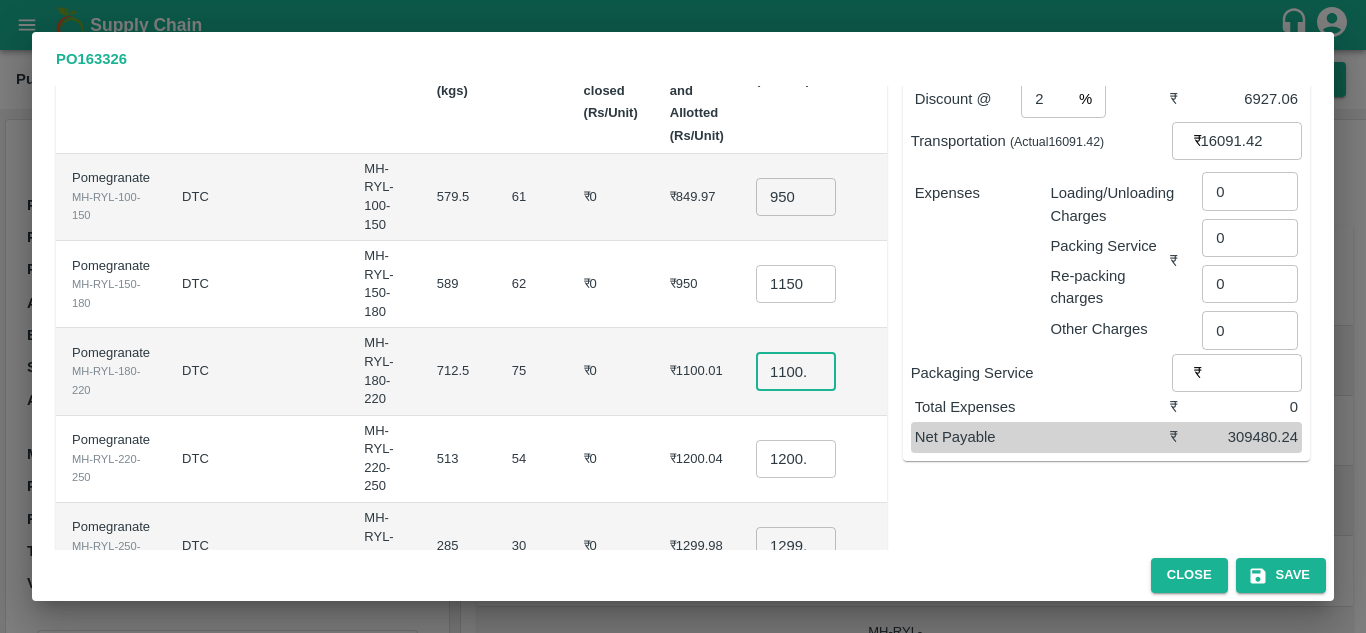 click on "1100.005" at bounding box center [796, 371] 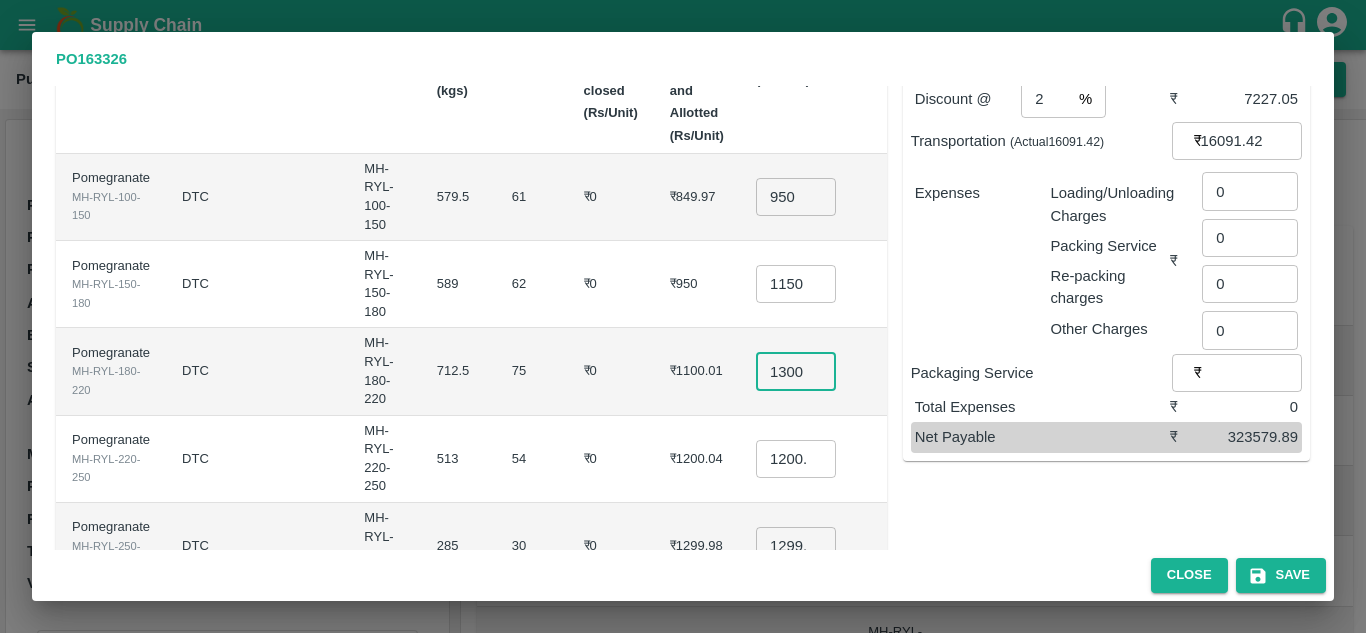 scroll, scrollTop: 0, scrollLeft: 4, axis: horizontal 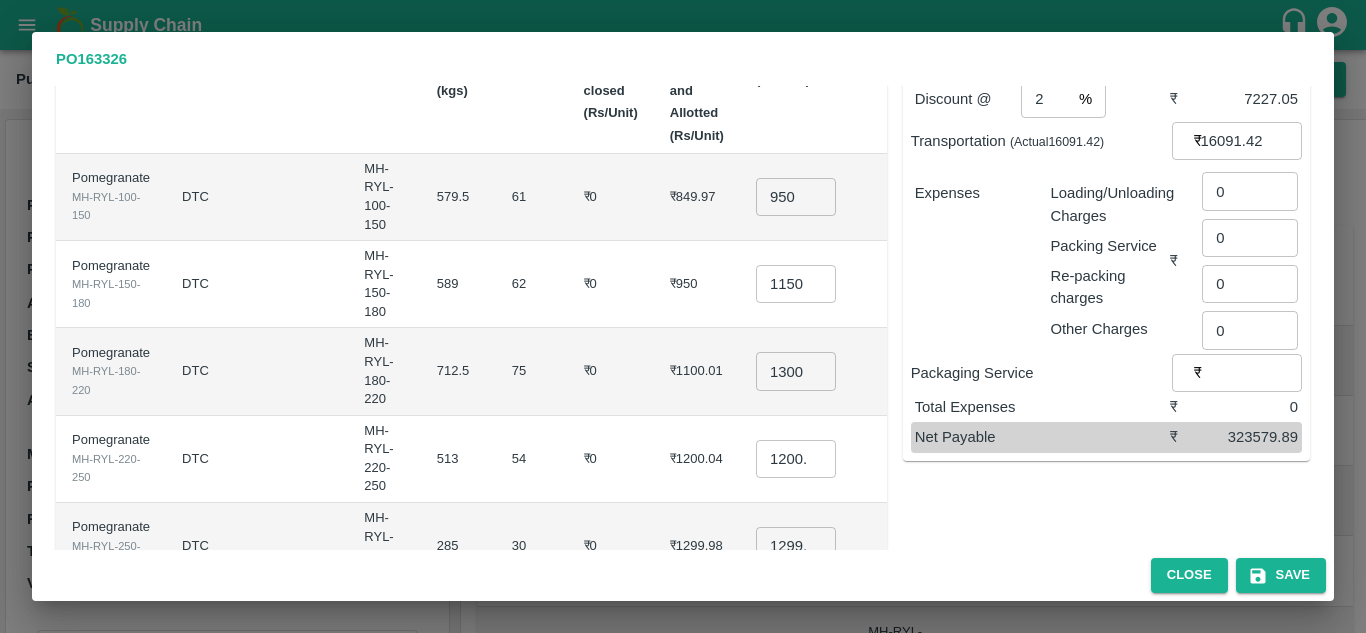 click on "₹0" at bounding box center [611, 371] 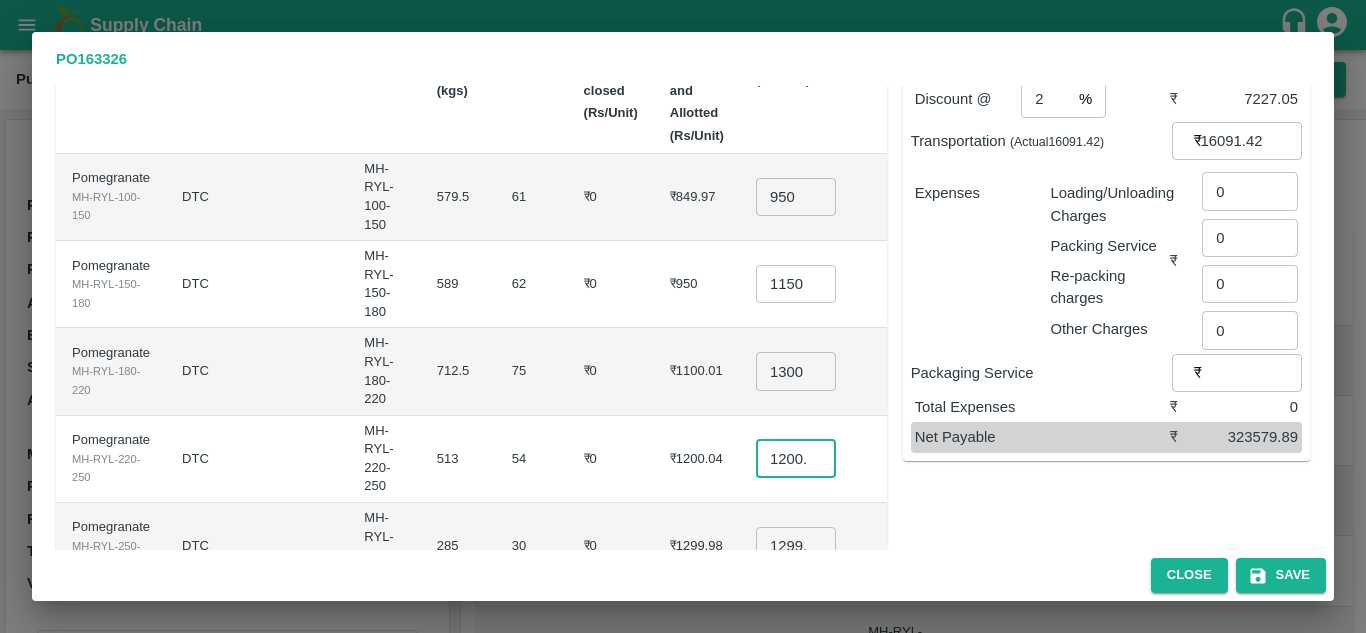 click on "1200.04" at bounding box center [796, 459] 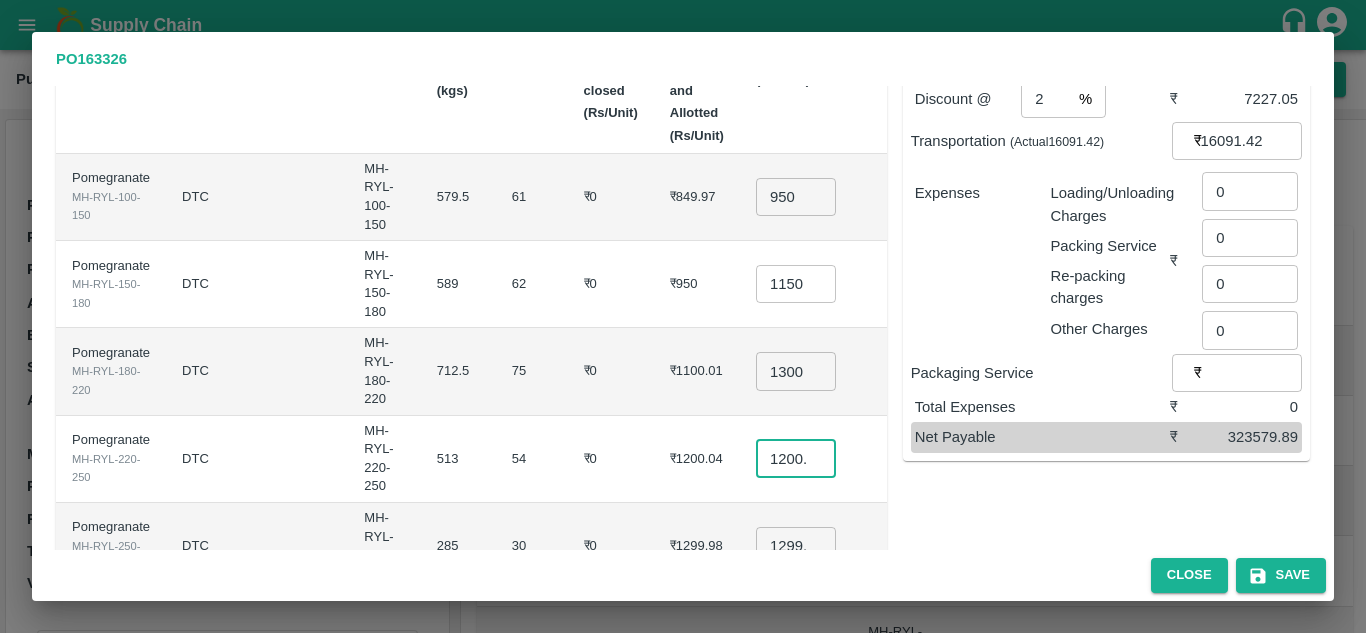 click on "1200.04" at bounding box center [796, 459] 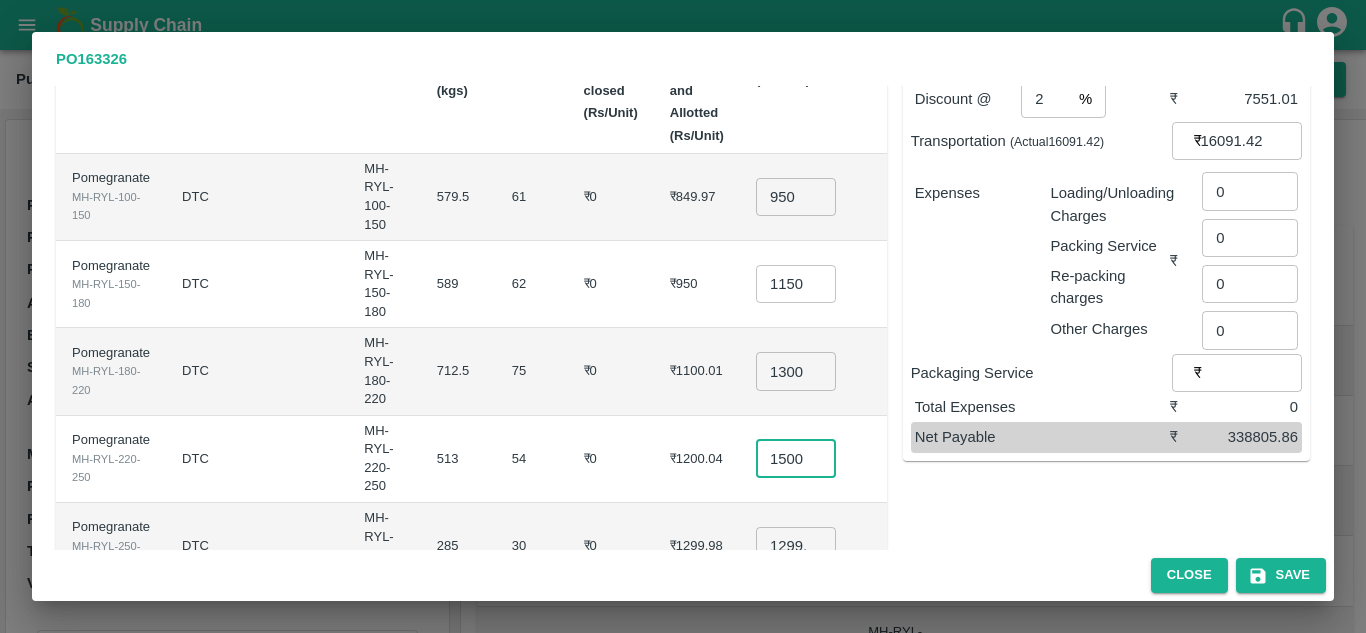 scroll, scrollTop: 0, scrollLeft: 4, axis: horizontal 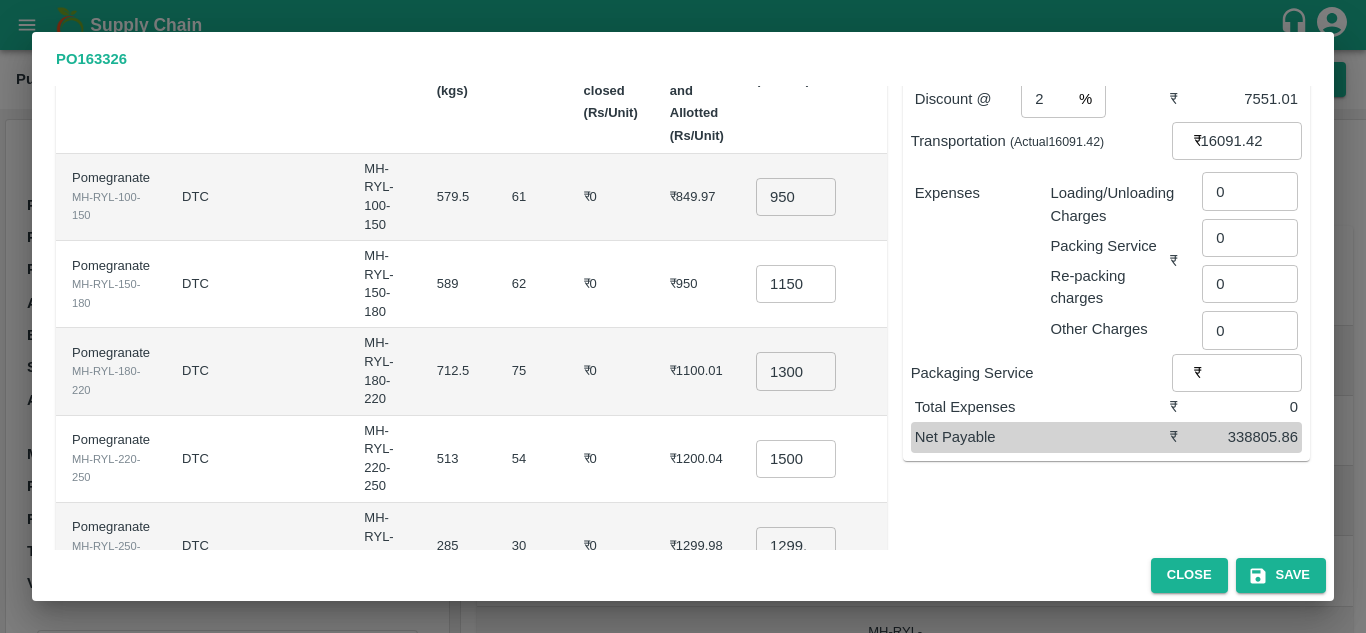 click on "₹0" at bounding box center (611, 459) 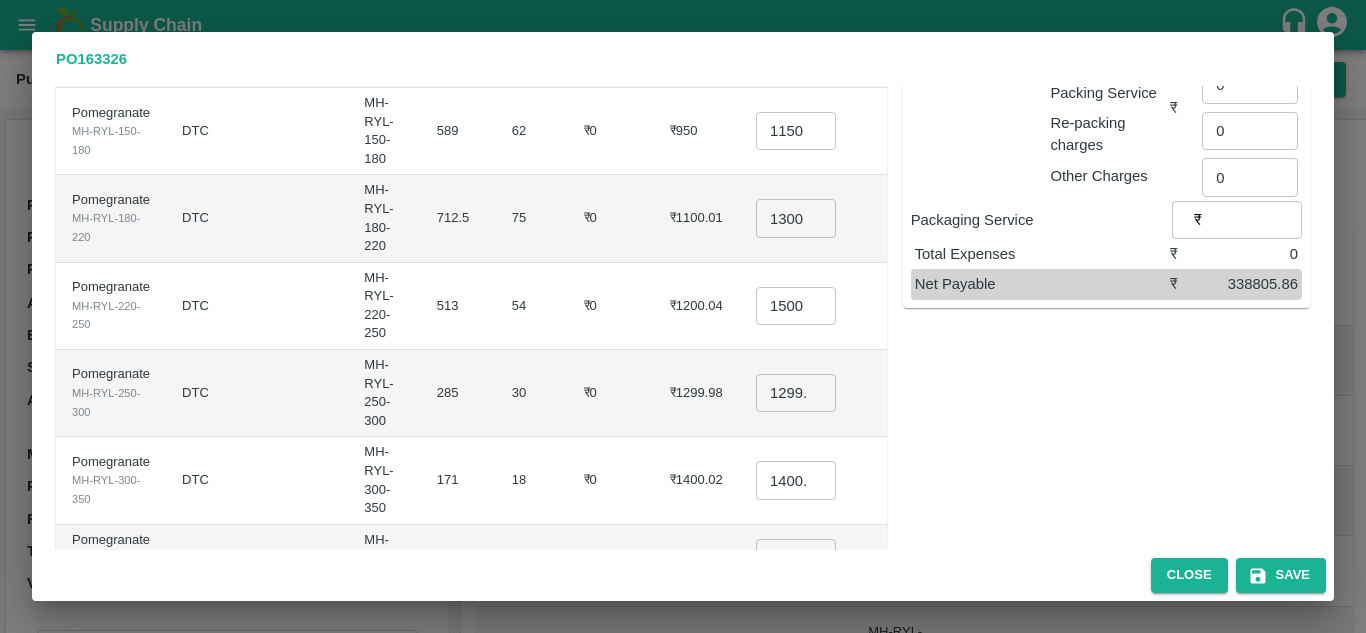 scroll, scrollTop: 341, scrollLeft: 0, axis: vertical 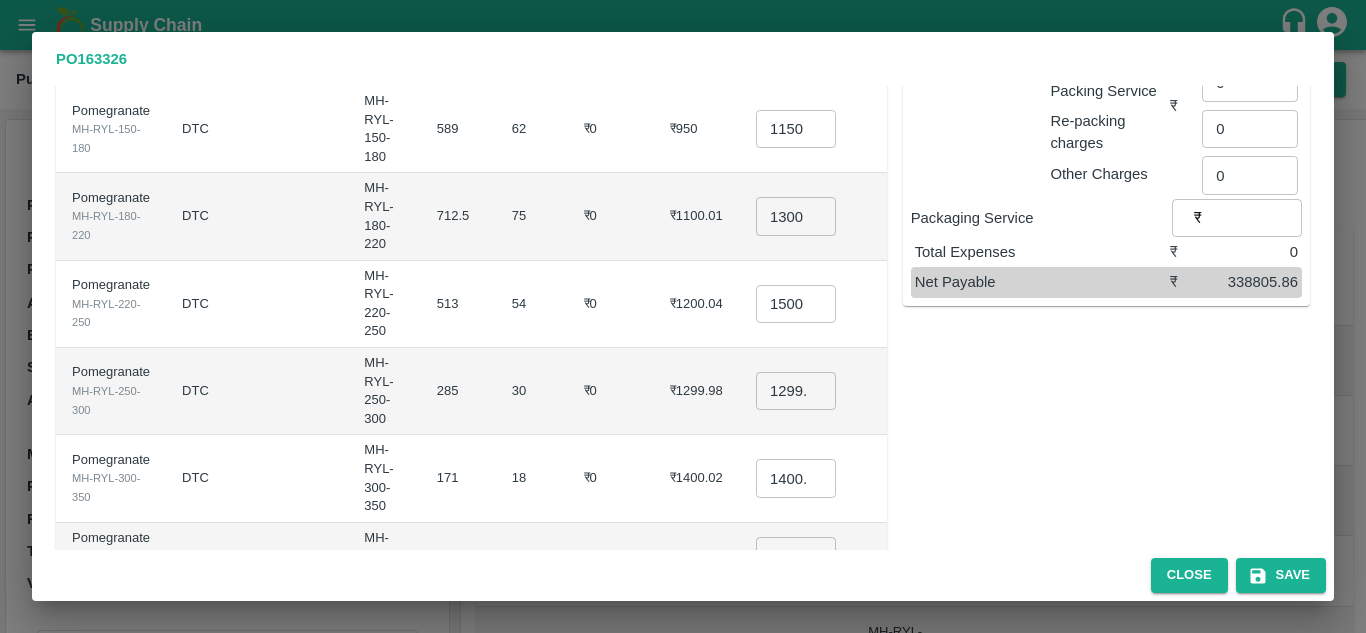 click on "1299.98" at bounding box center (796, 391) 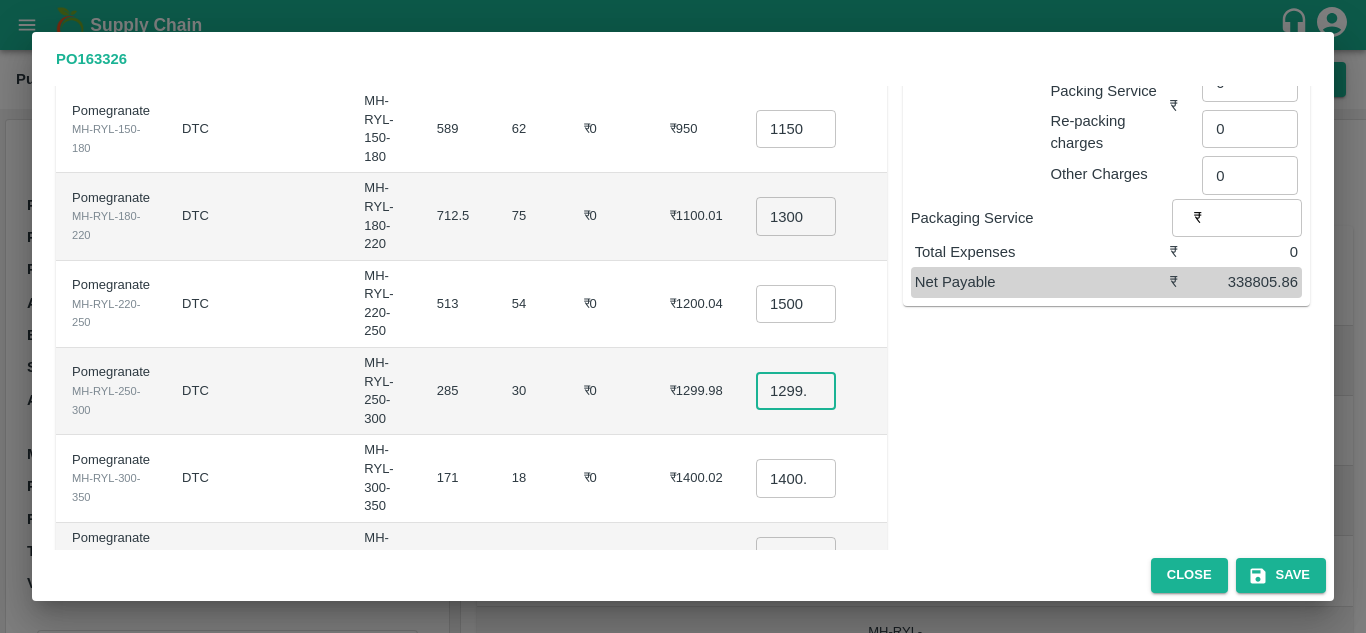 click on "1299.98" at bounding box center [796, 391] 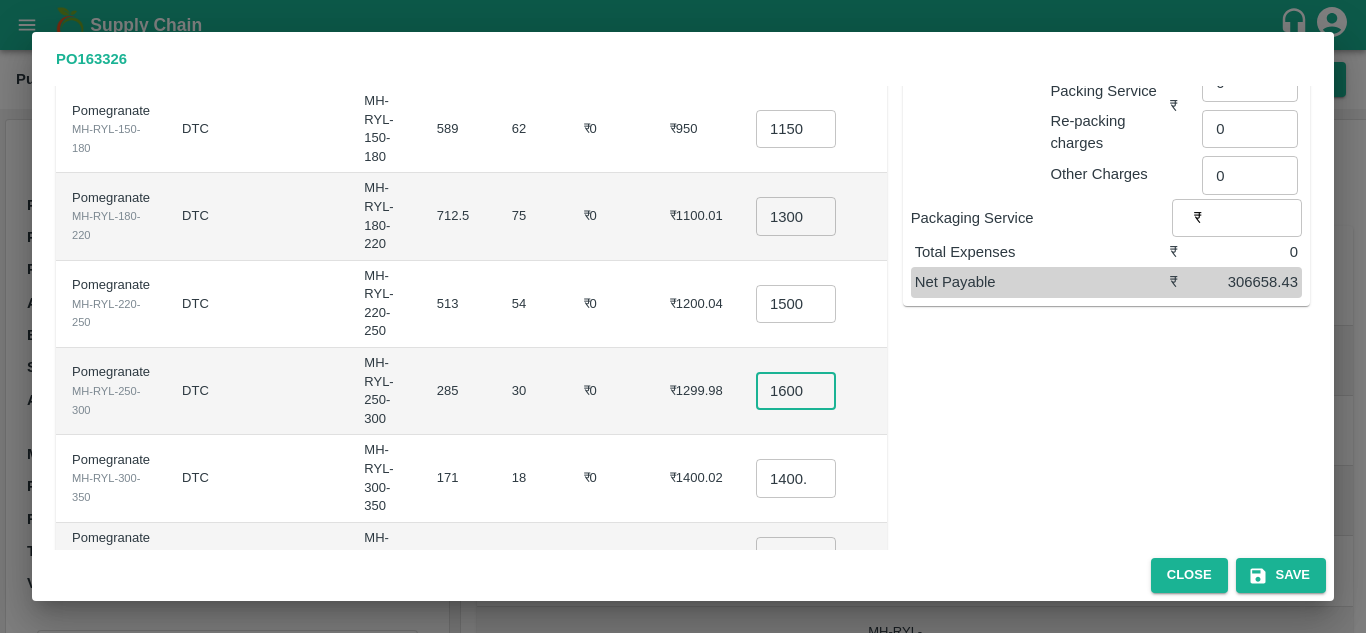 scroll, scrollTop: 0, scrollLeft: 4, axis: horizontal 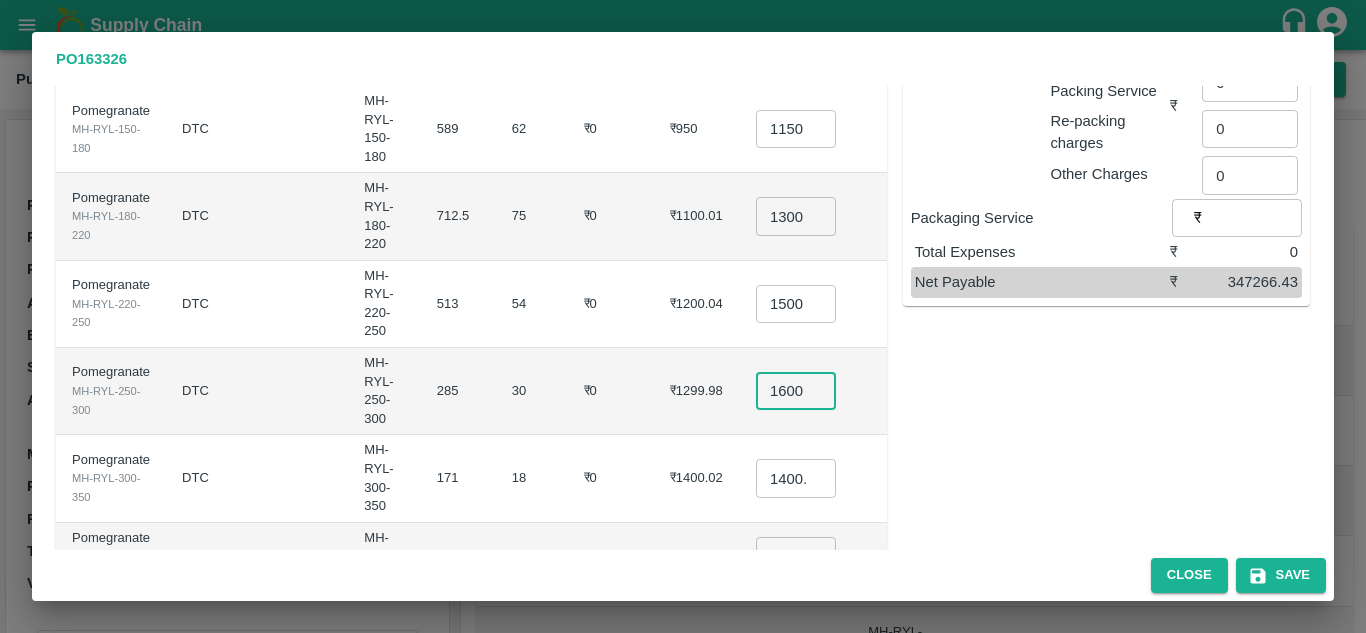 type on "1600" 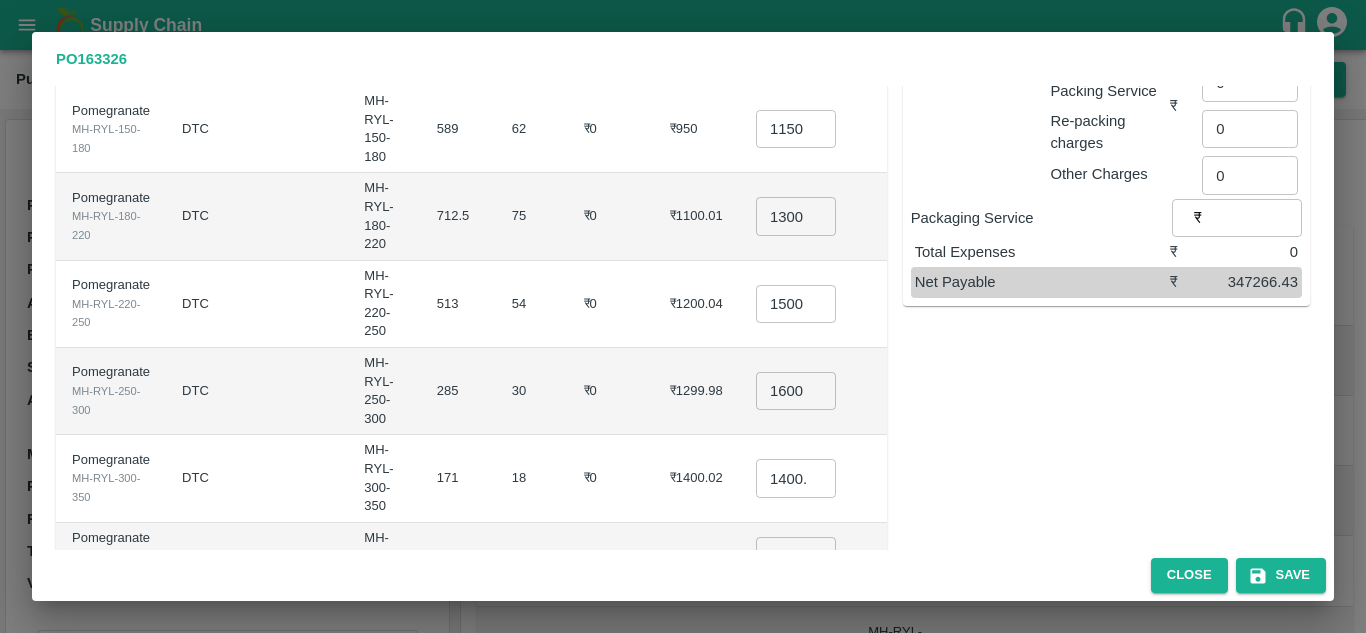 scroll, scrollTop: 0, scrollLeft: 0, axis: both 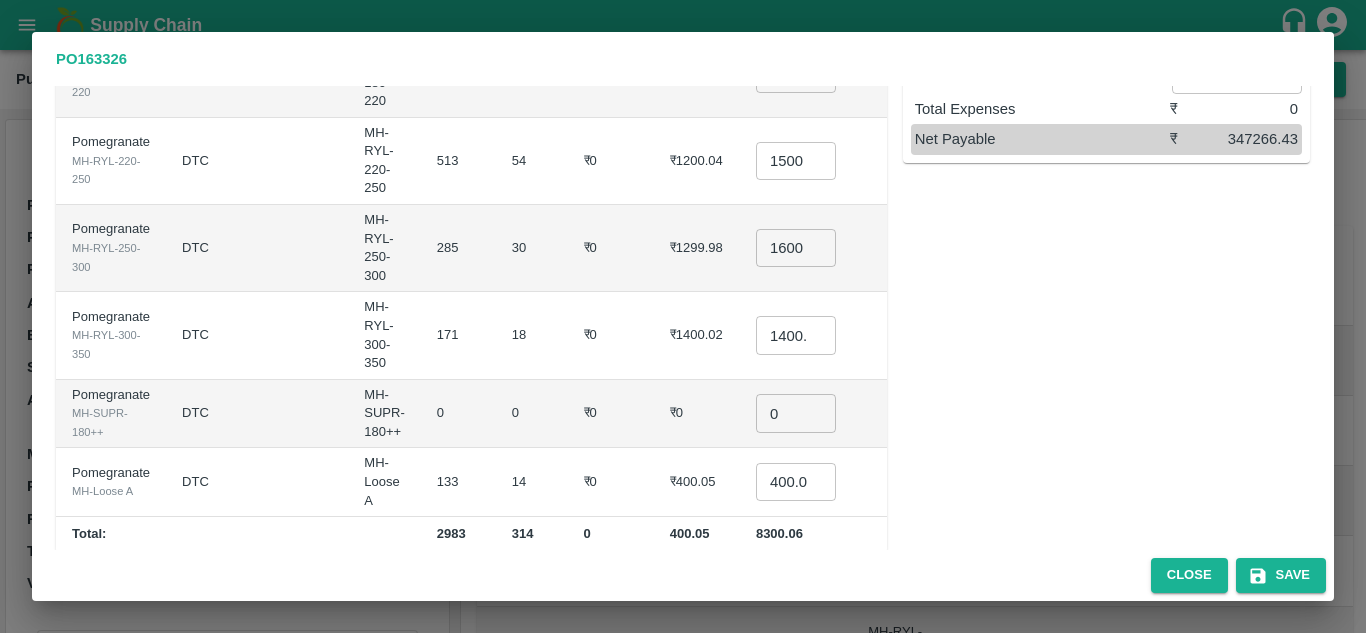 click on "1400.015" at bounding box center [796, 335] 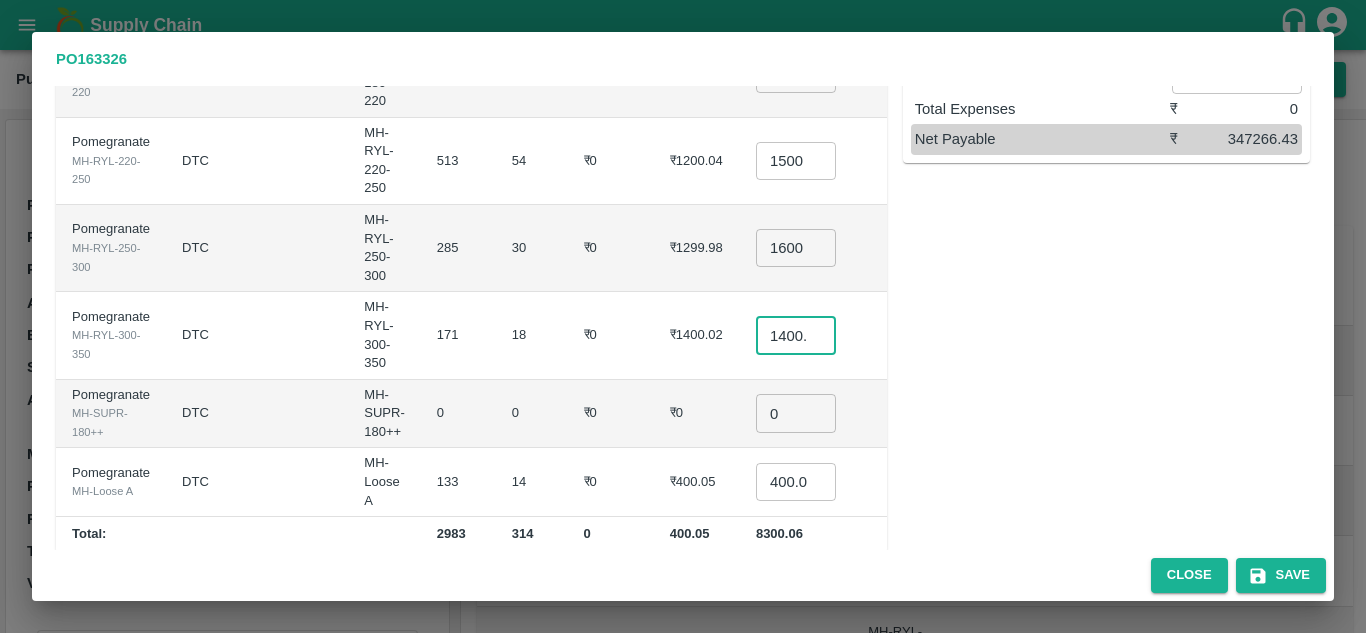click on "1400.015" at bounding box center (796, 335) 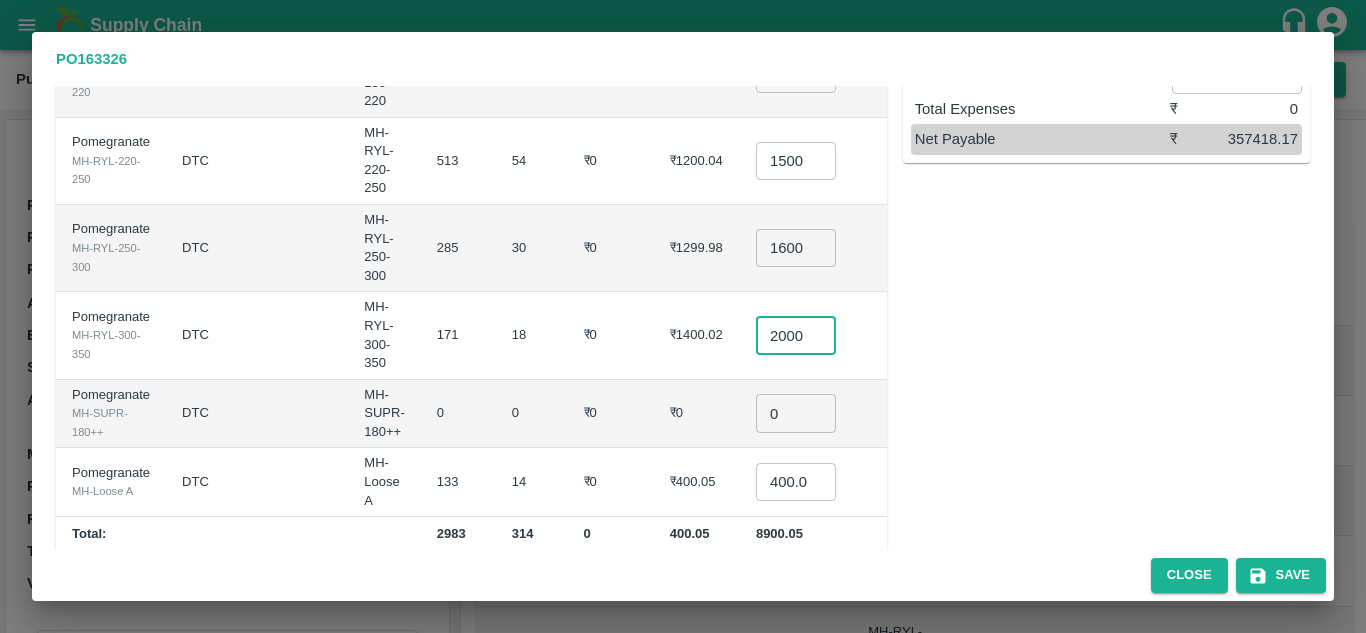 scroll, scrollTop: 0, scrollLeft: 4, axis: horizontal 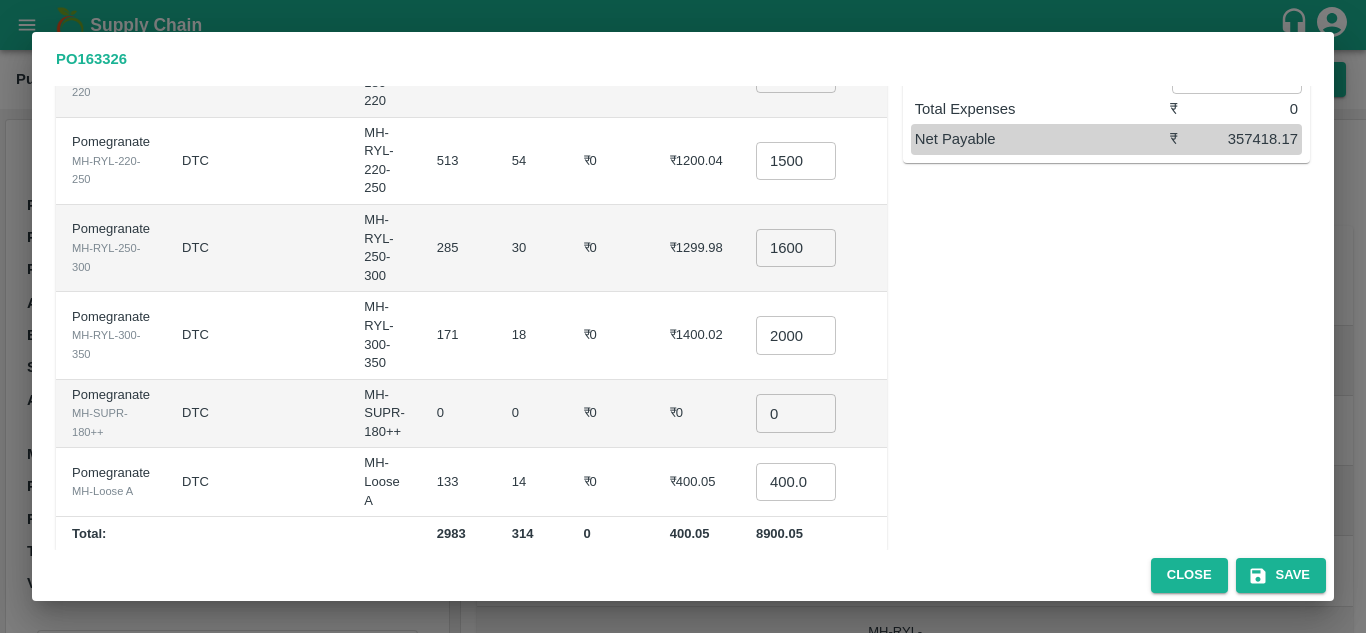 click on "₹0" at bounding box center (611, 335) 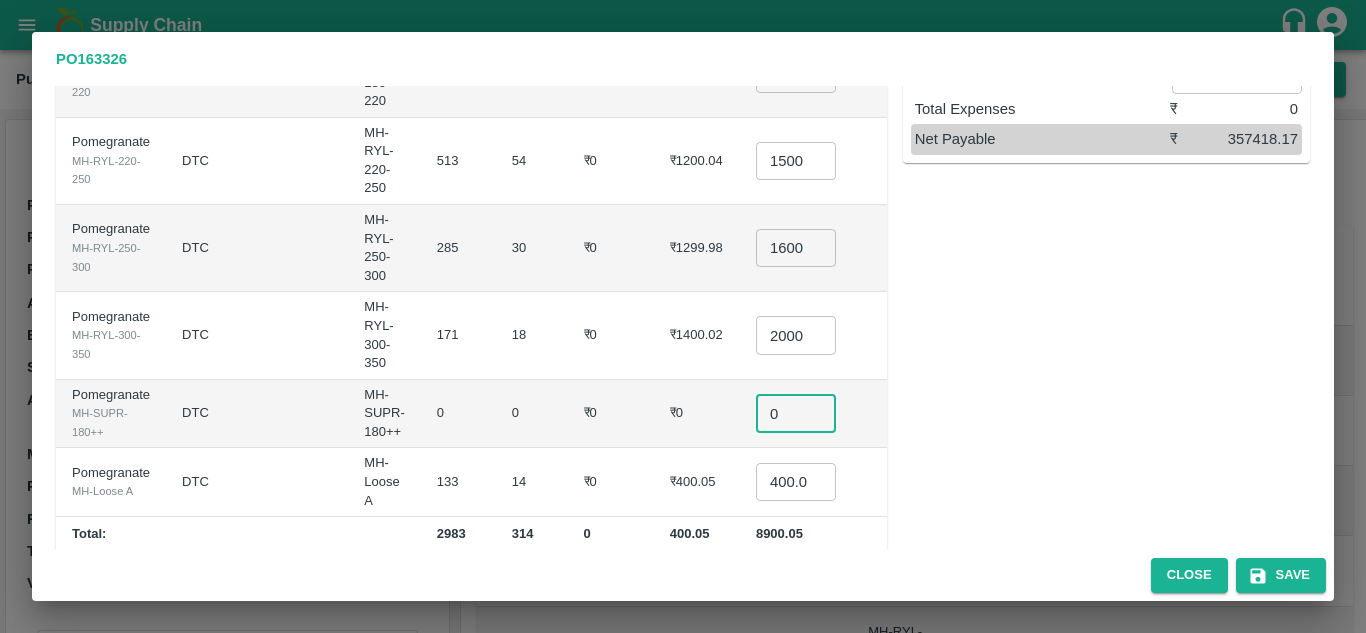 click on "0" at bounding box center [796, 413] 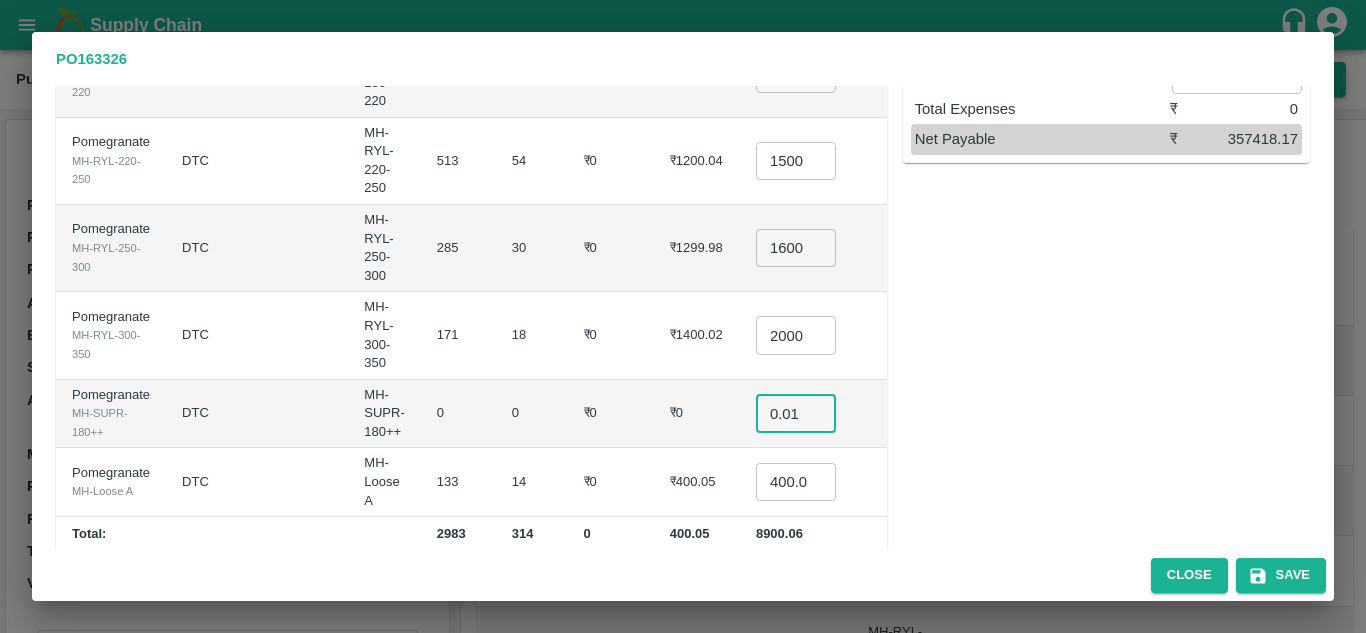 type on "0.01" 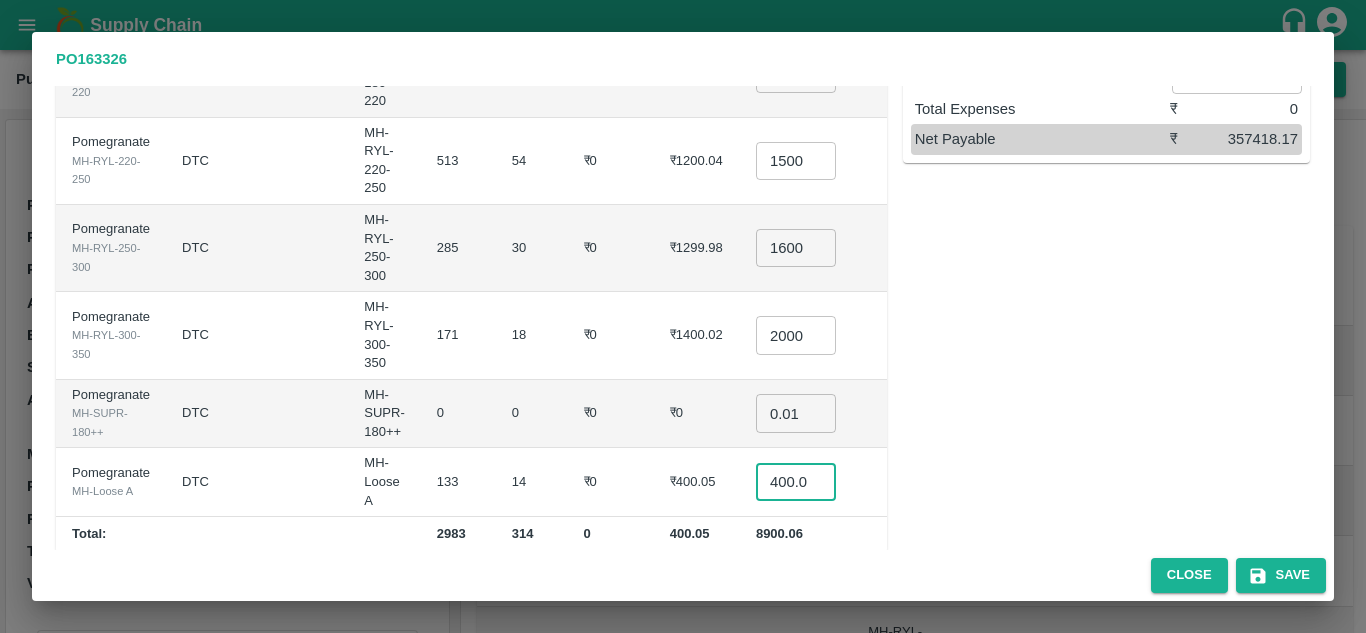 click on "400.045" at bounding box center [796, 482] 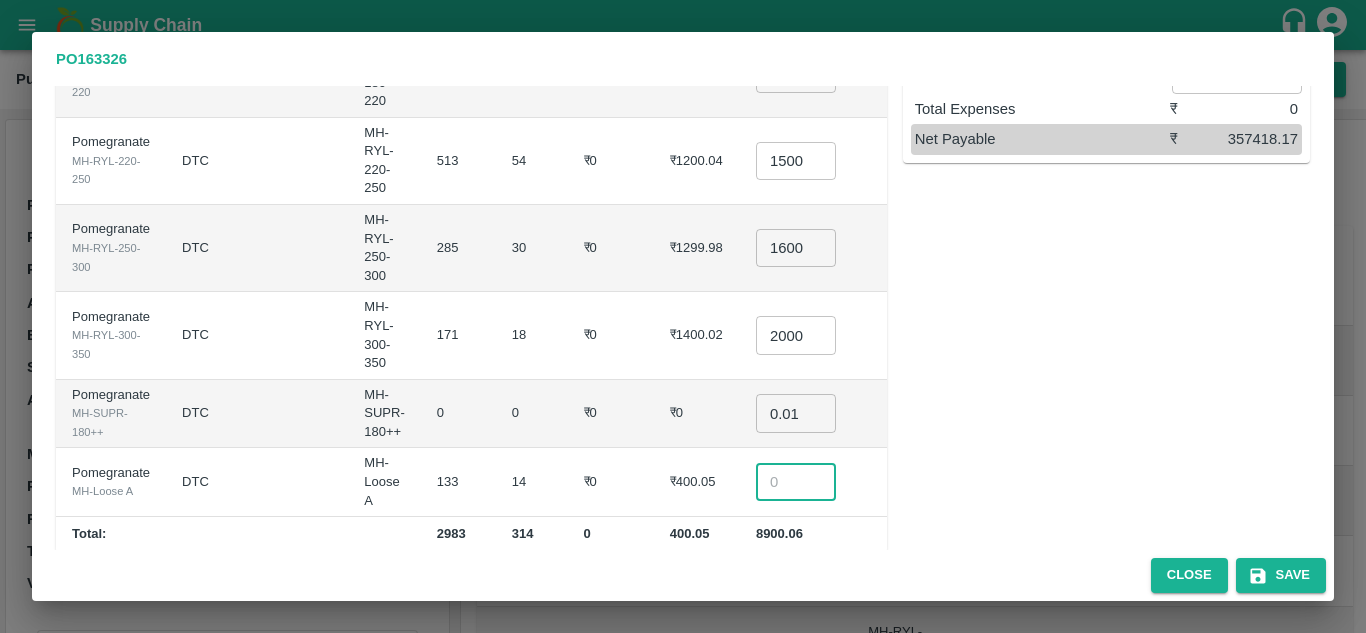 scroll, scrollTop: 462, scrollLeft: 0, axis: vertical 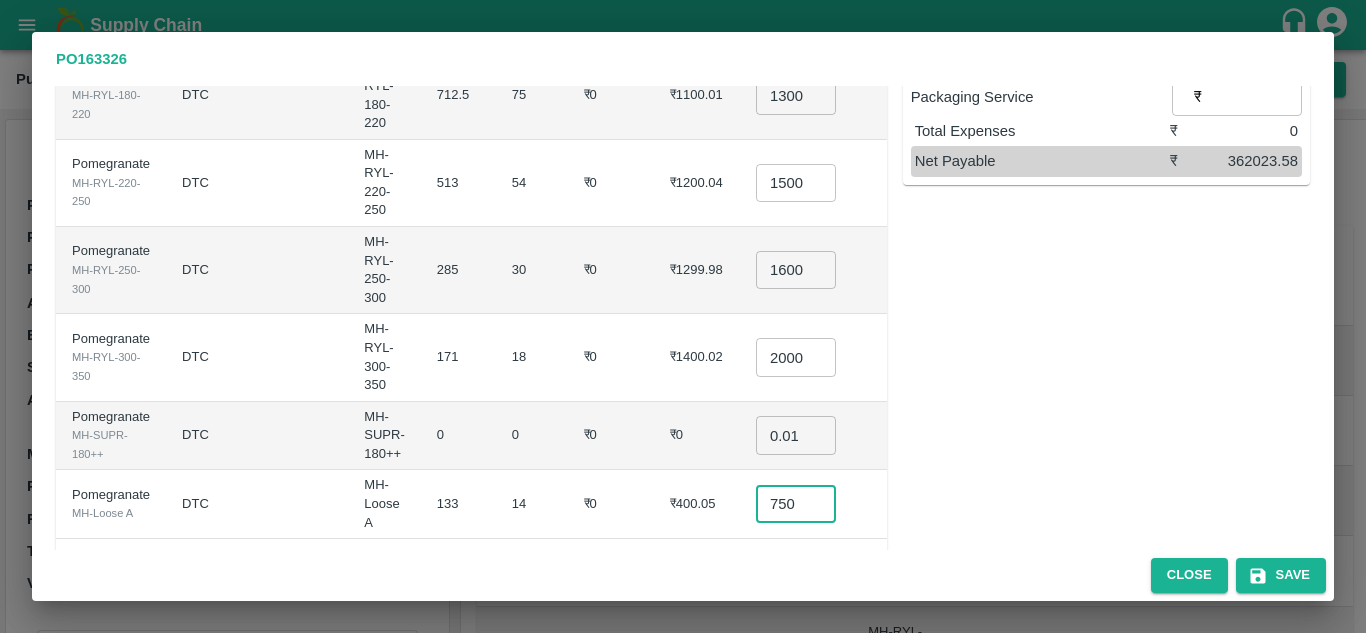 type on "750" 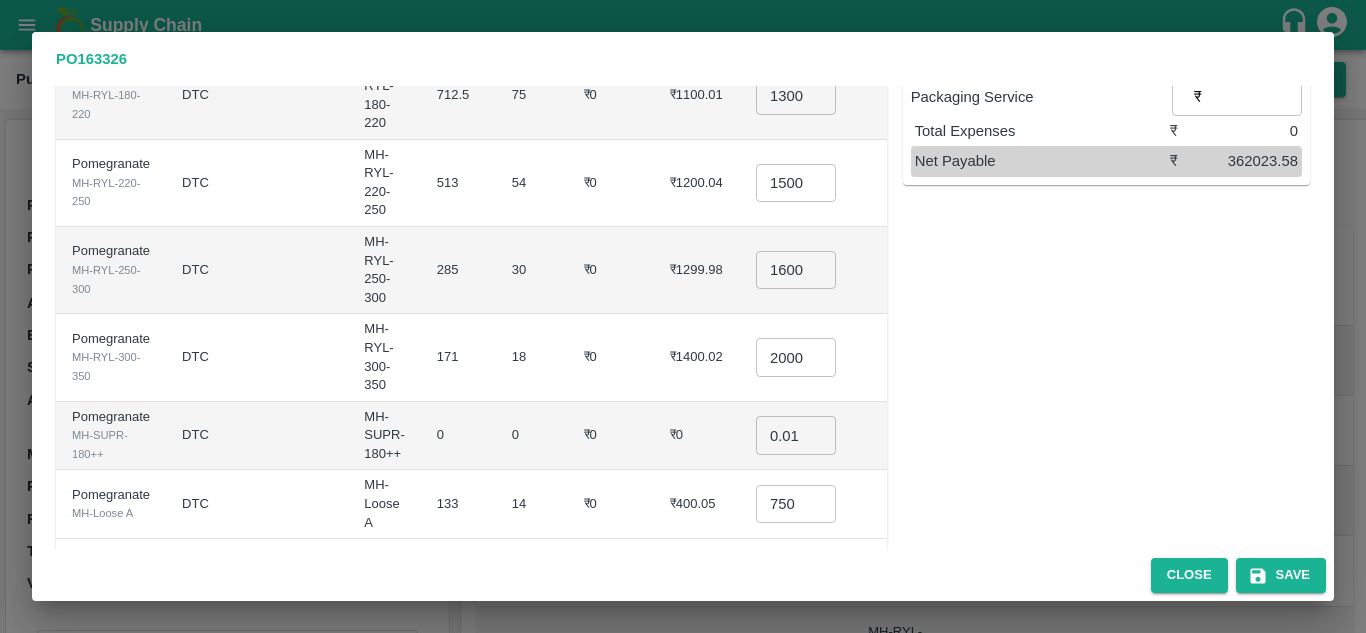 click on "₹0" at bounding box center [697, 436] 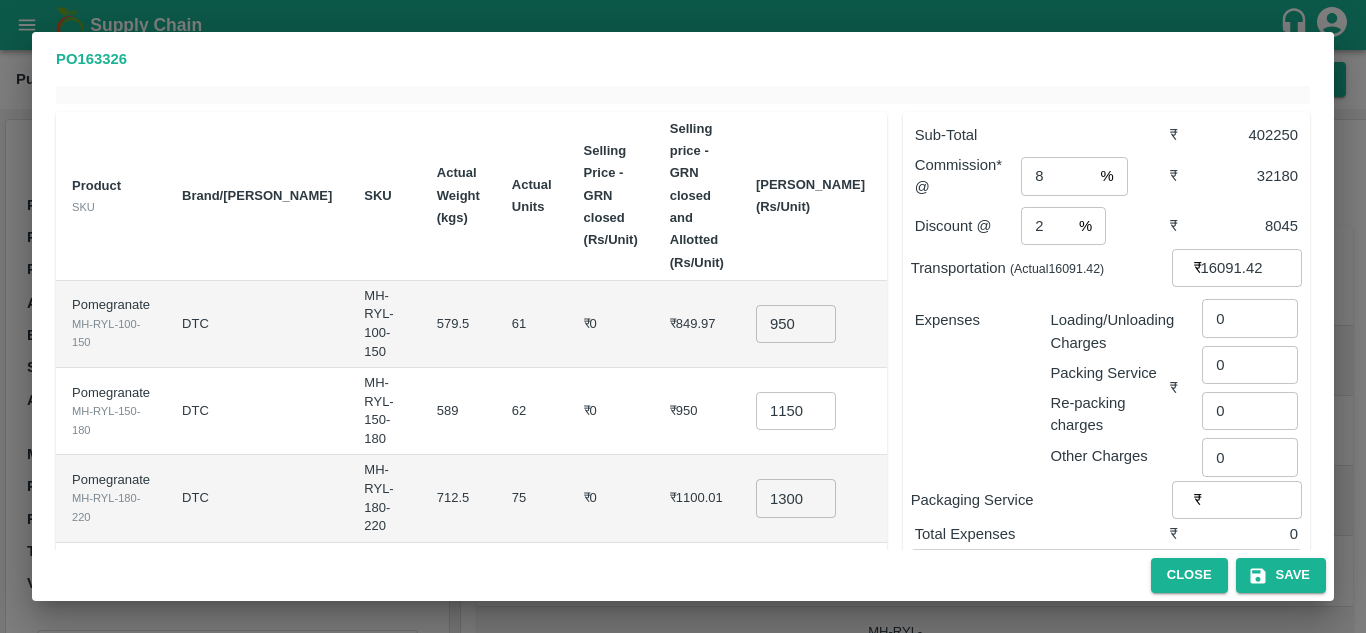 scroll, scrollTop: 58, scrollLeft: 0, axis: vertical 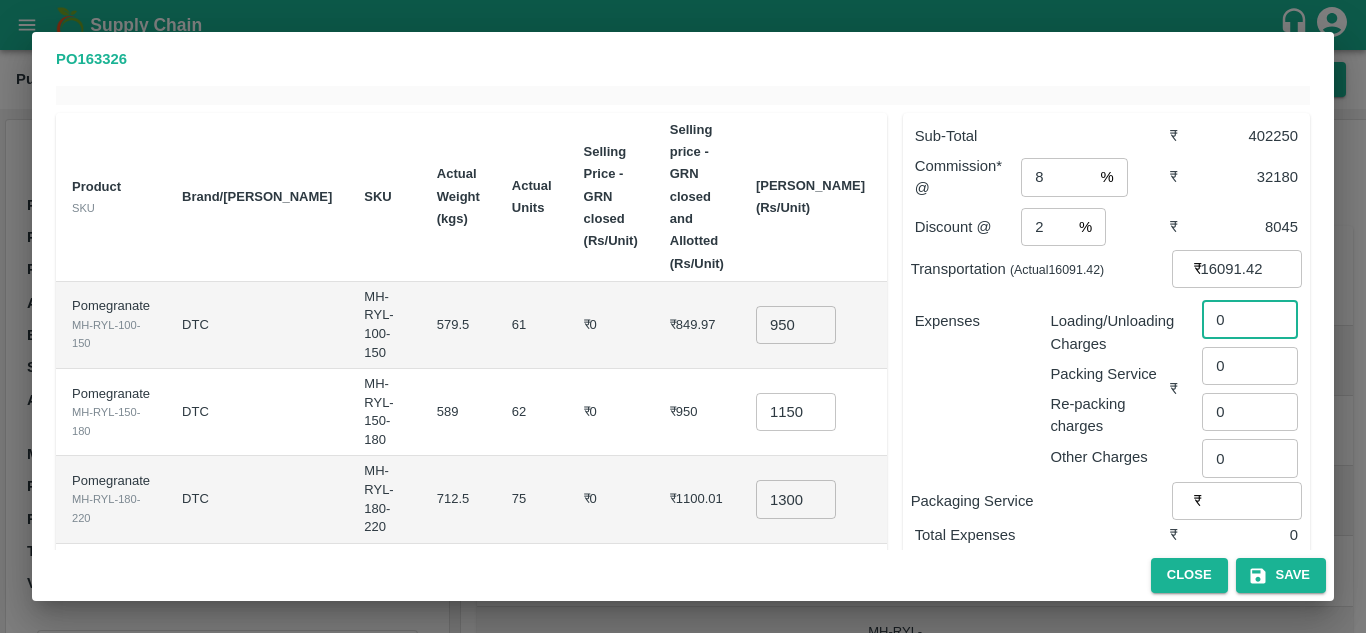 click on "0" at bounding box center (1250, 319) 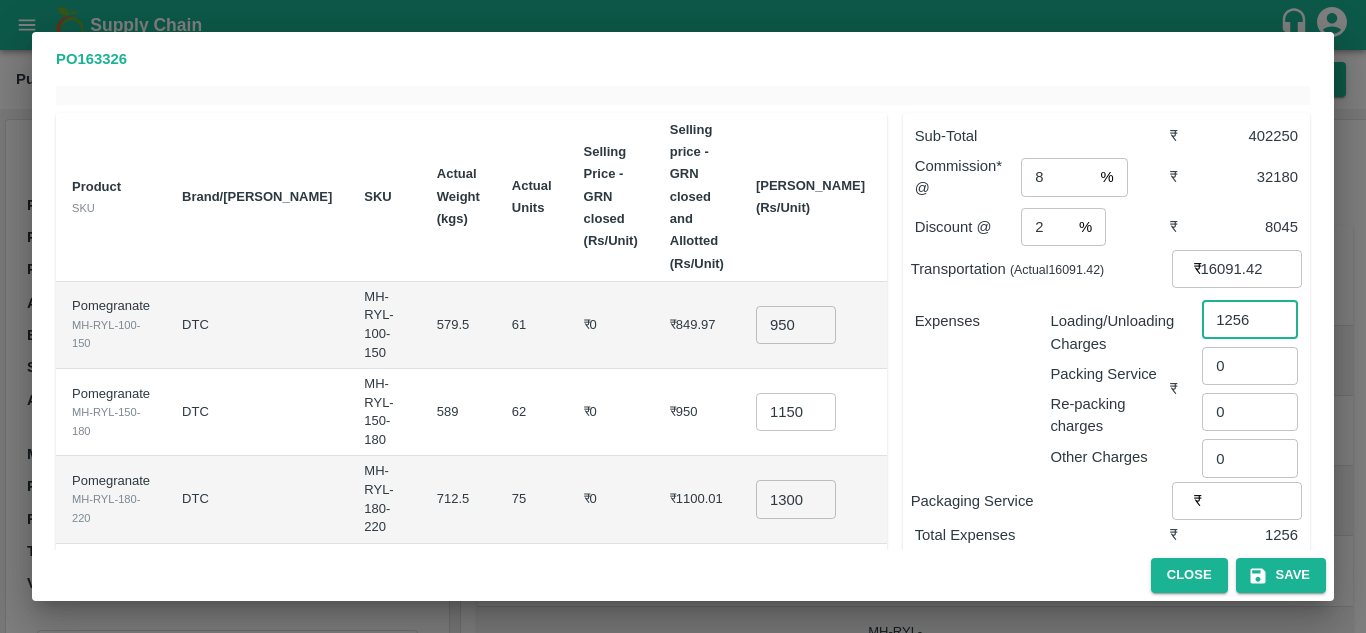 type on "1256" 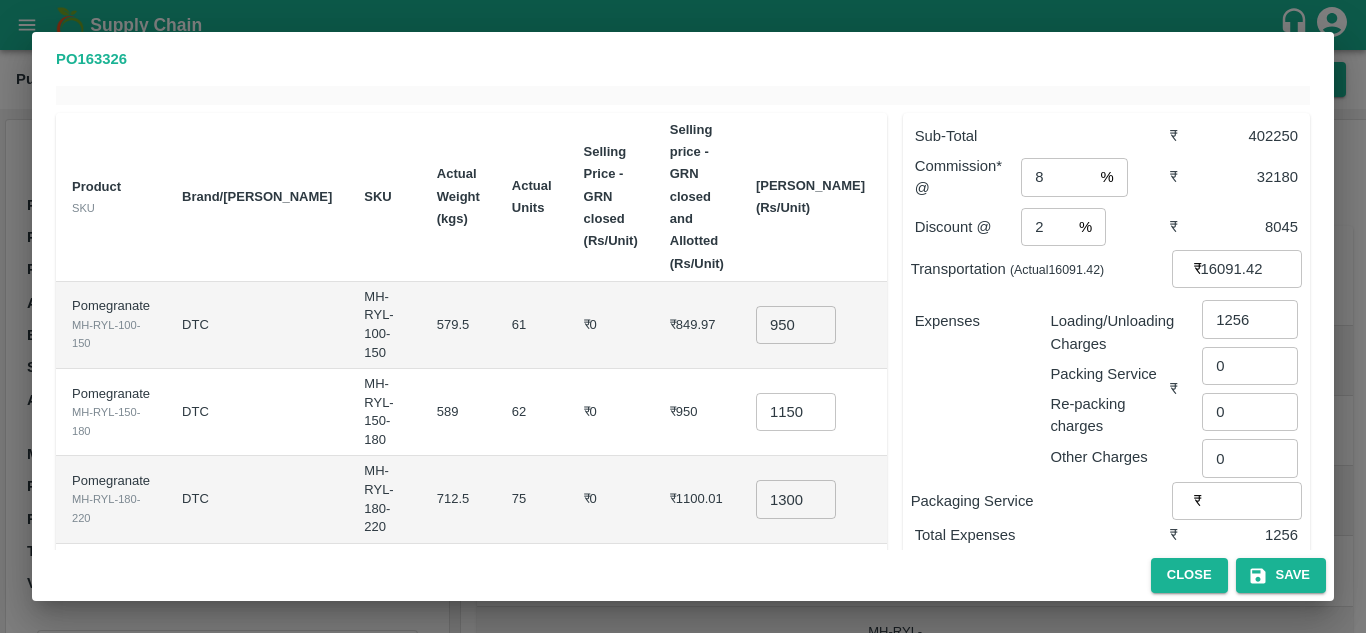 click on "Packaging Service ₹ ​" at bounding box center [1106, 501] 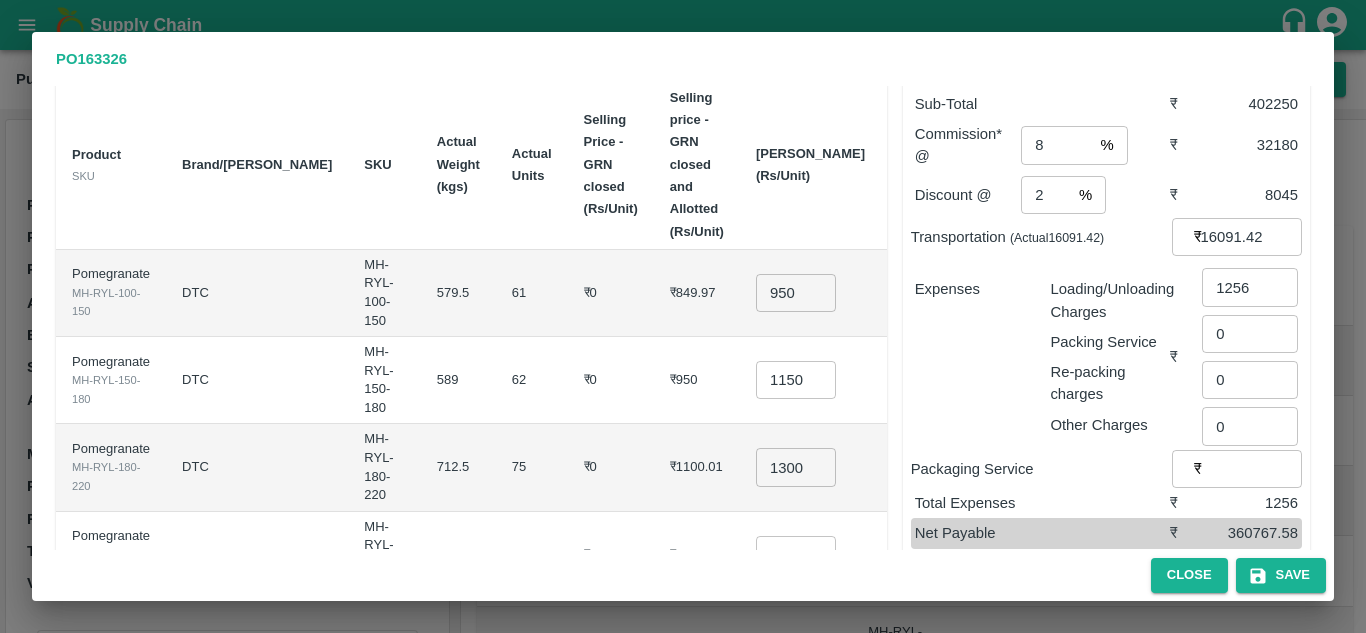 scroll, scrollTop: 91, scrollLeft: 0, axis: vertical 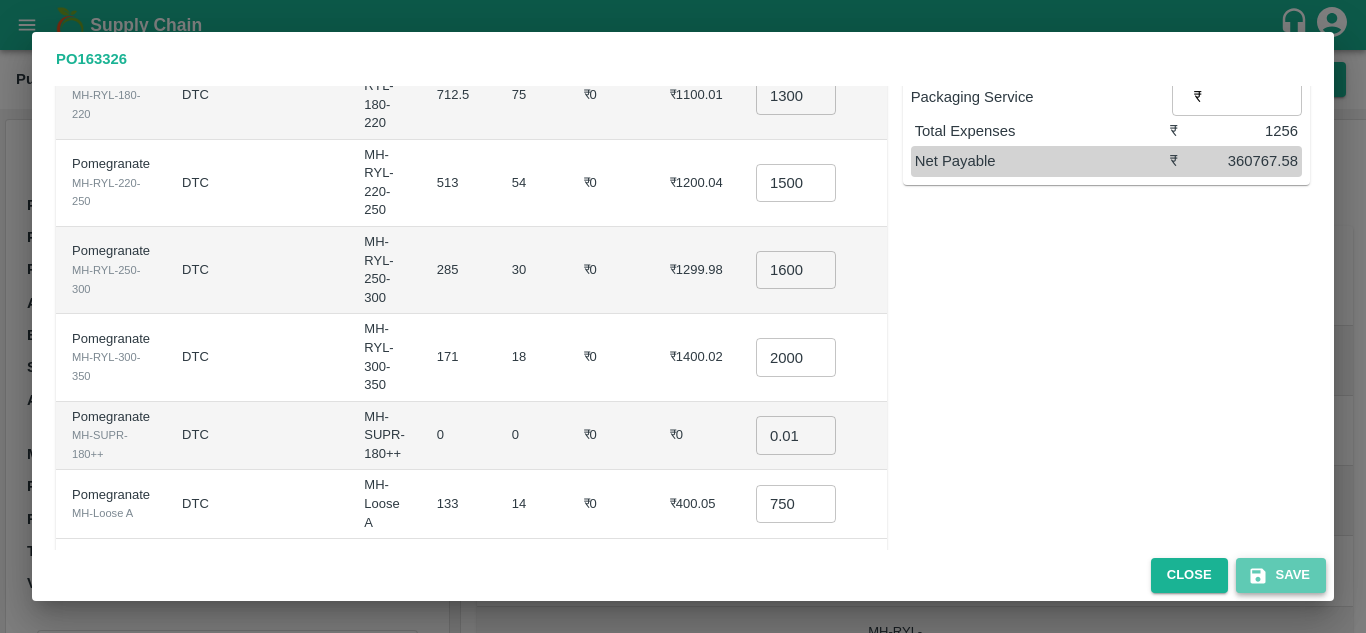 click on "Save" at bounding box center (1281, 575) 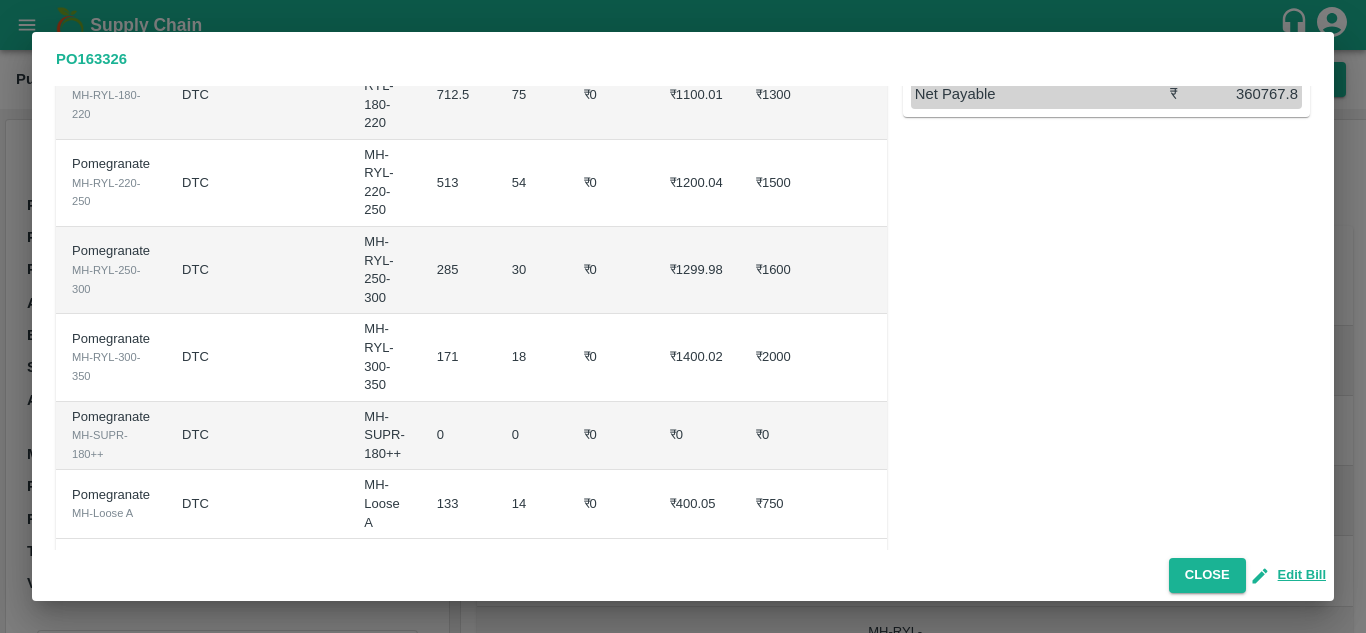 scroll, scrollTop: 0, scrollLeft: 0, axis: both 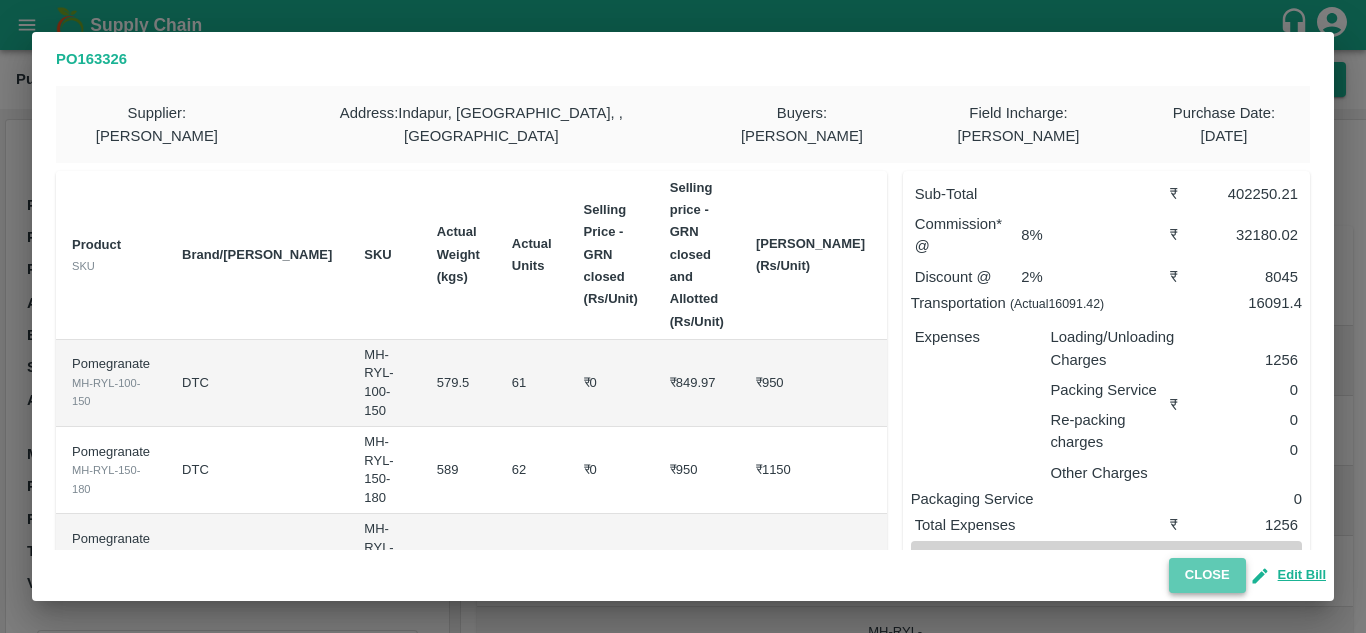 click on "Close" at bounding box center (1207, 575) 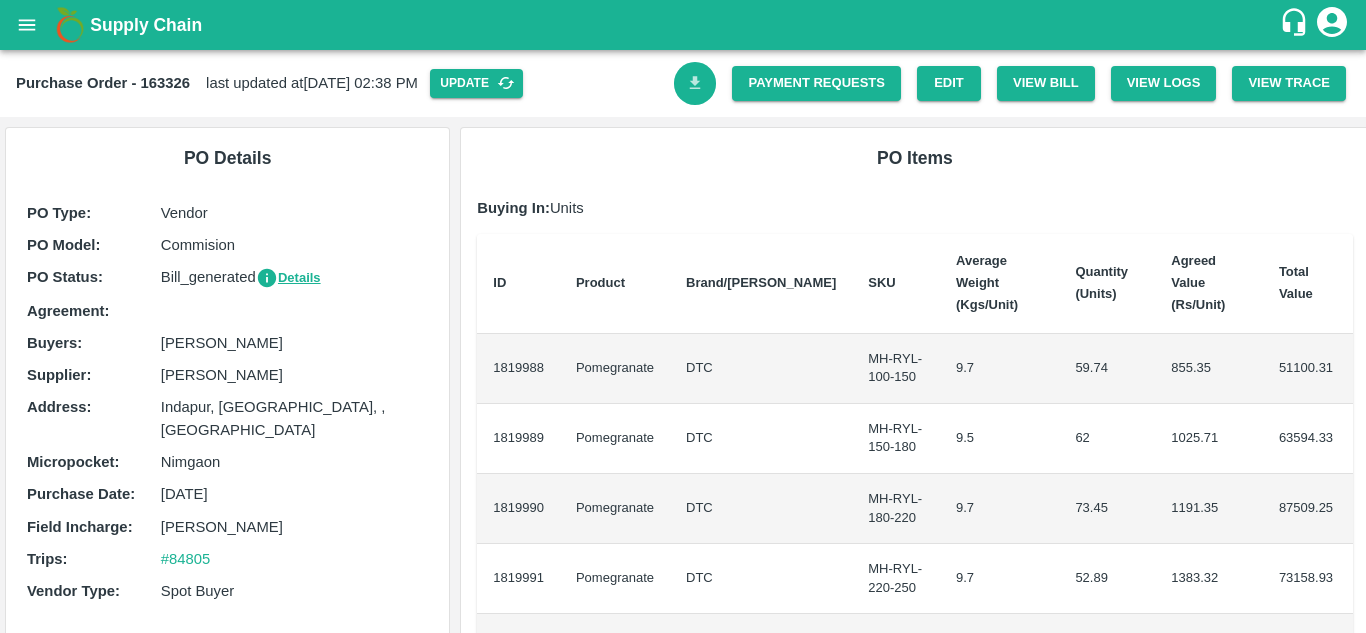click at bounding box center [695, 83] 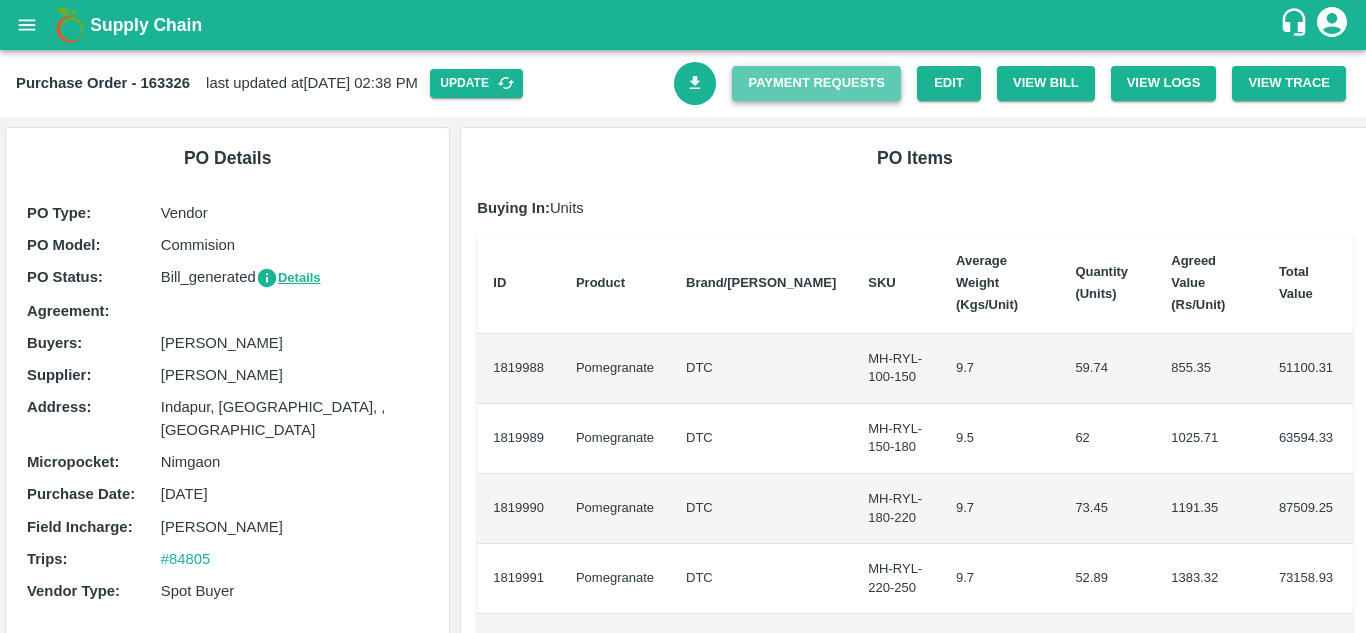 click on "Payment Requests" at bounding box center (816, 83) 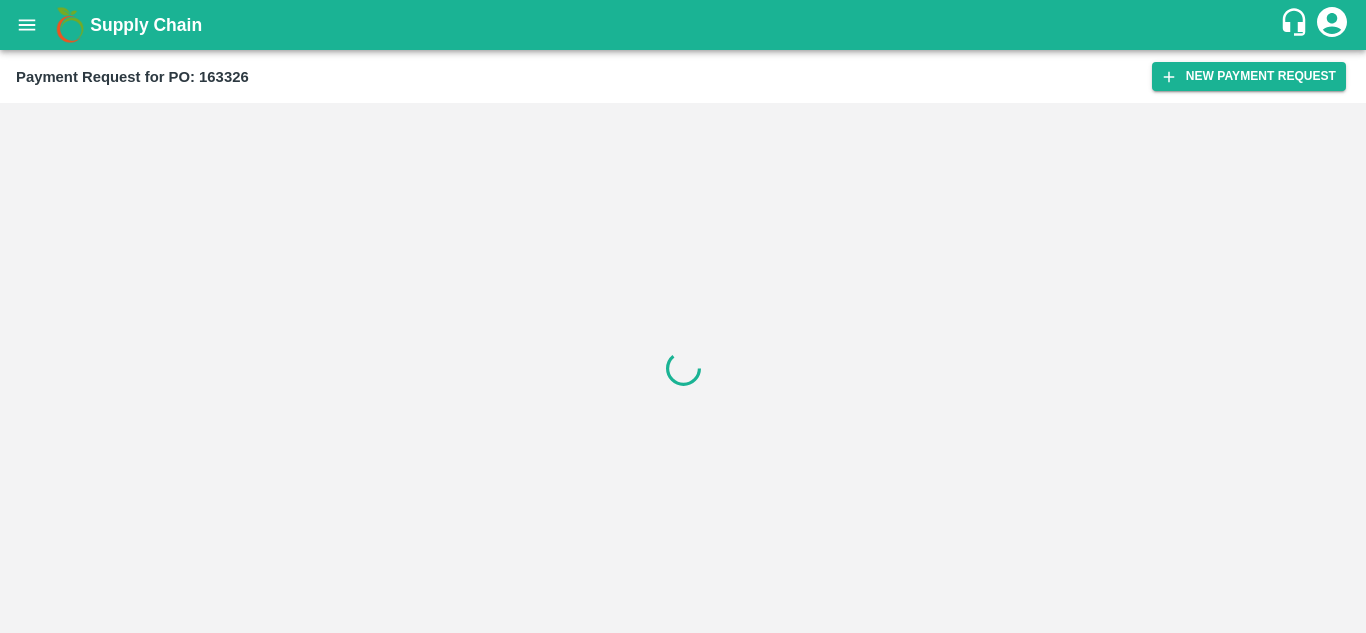 scroll, scrollTop: 0, scrollLeft: 0, axis: both 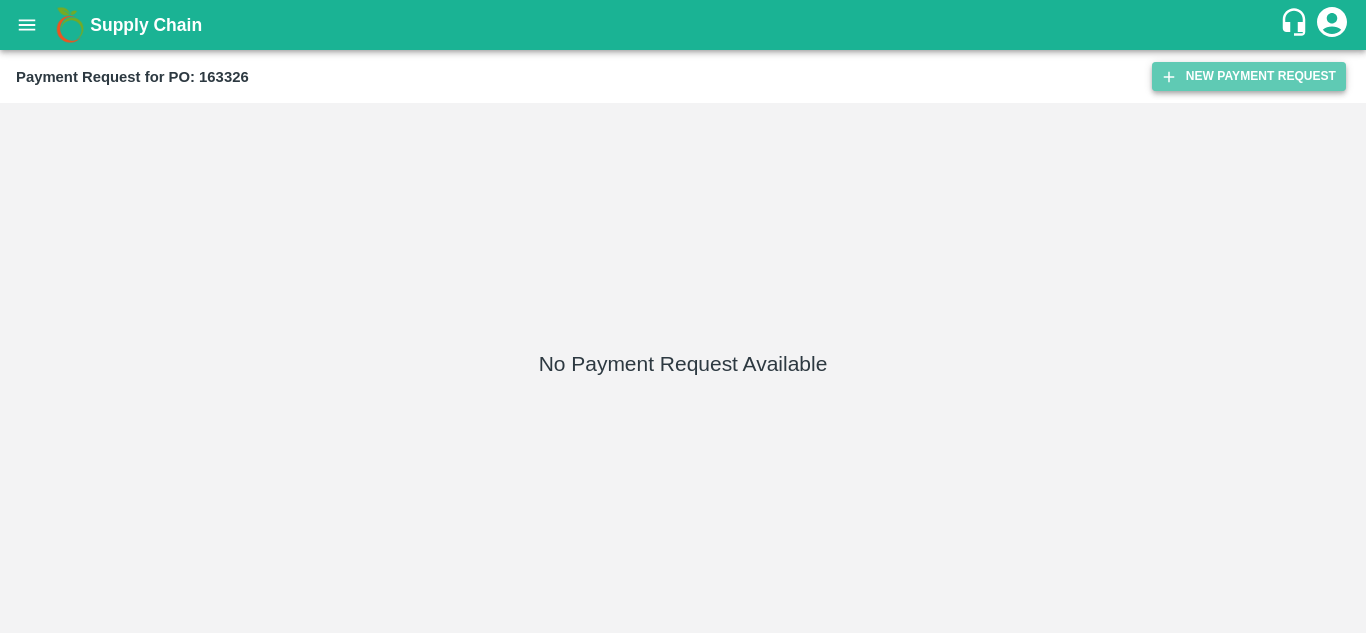 click on "New Payment Request" at bounding box center (1249, 76) 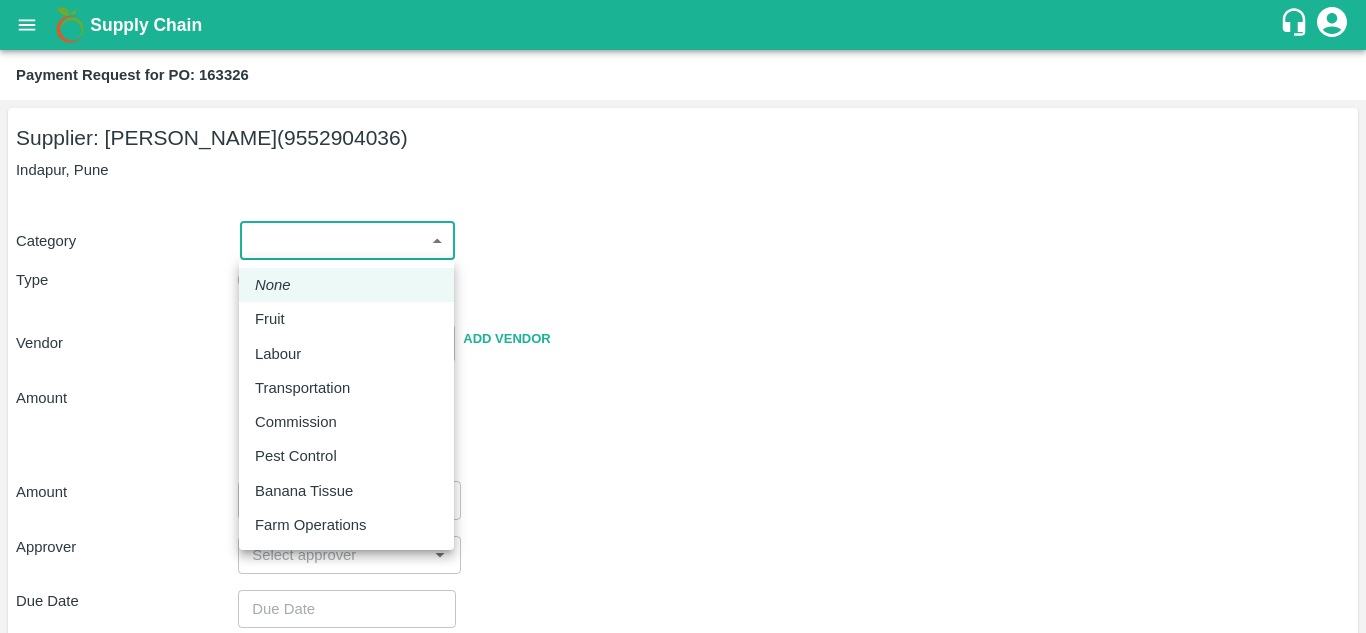 click on "Supply Chain Payment Request for PO: 163326 Supplier:    [PERSON_NAME]  (9552904036) Indapur, Pune Category ​ ​ Type Advance Bill Vendor ​ Add Vendor Amount Total value Per Kg ​ Amount ​ Approver ​ Due Date ​  Priority  Low  High Comment x ​ Attach bill Cancel Save Jeewana CC [PERSON_NAME] Logout None Fruit Labour Transportation Commission Pest Control Banana Tissue Farm Operations" at bounding box center (683, 316) 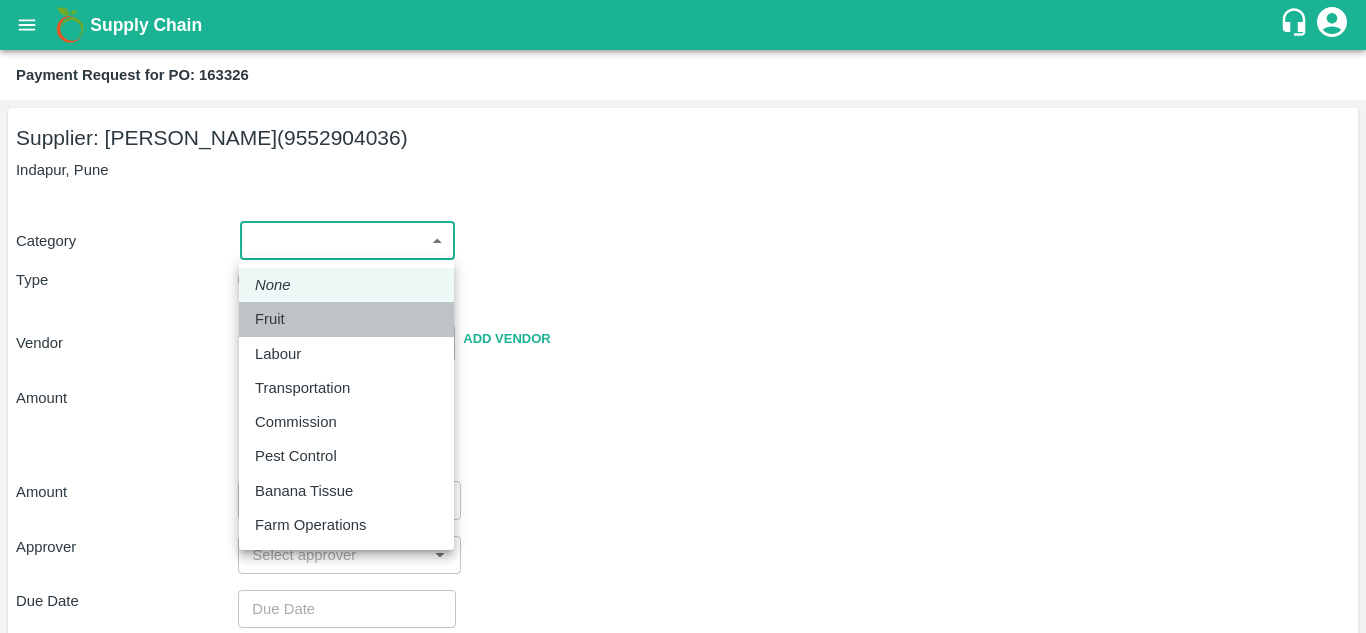 click on "Fruit" at bounding box center [346, 319] 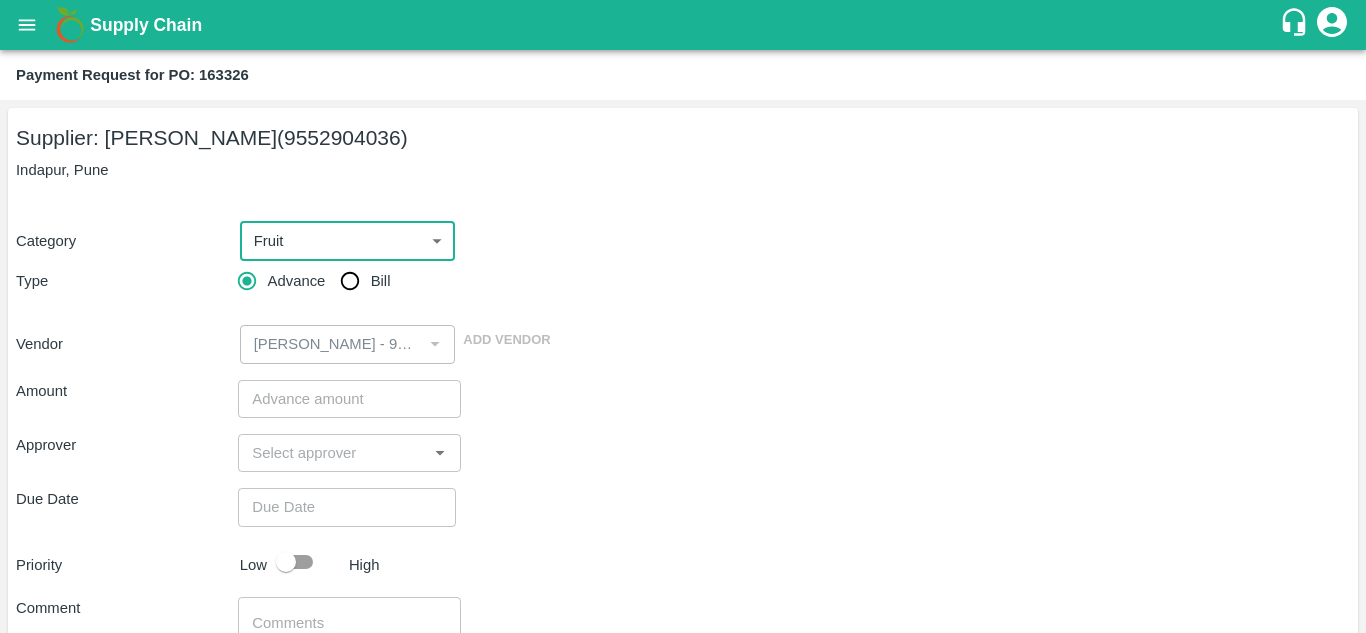 click on "Bill" at bounding box center [350, 281] 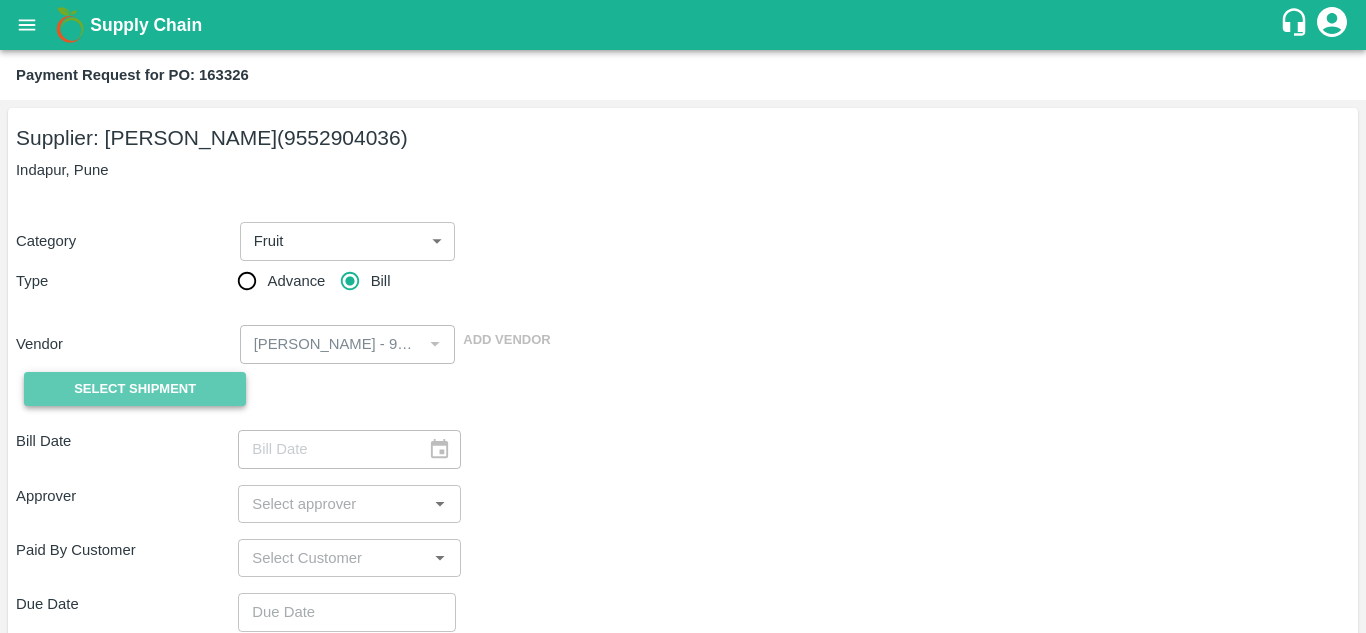 click on "Select Shipment" at bounding box center (135, 389) 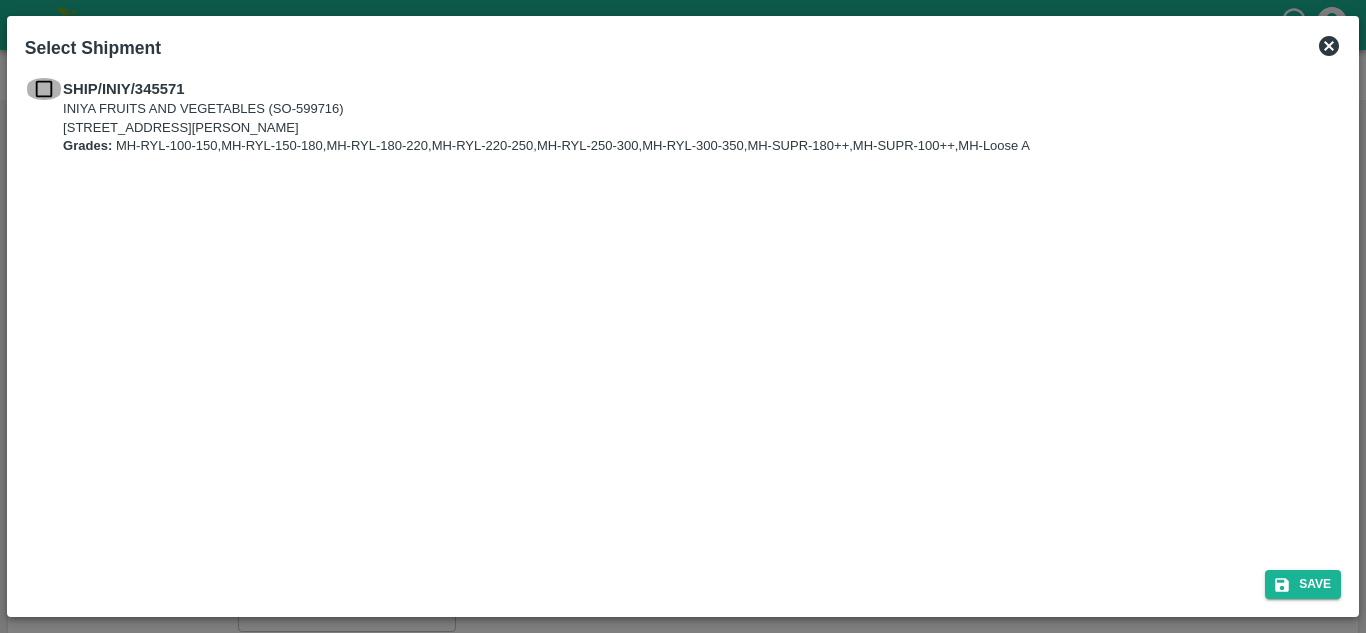 click at bounding box center (44, 89) 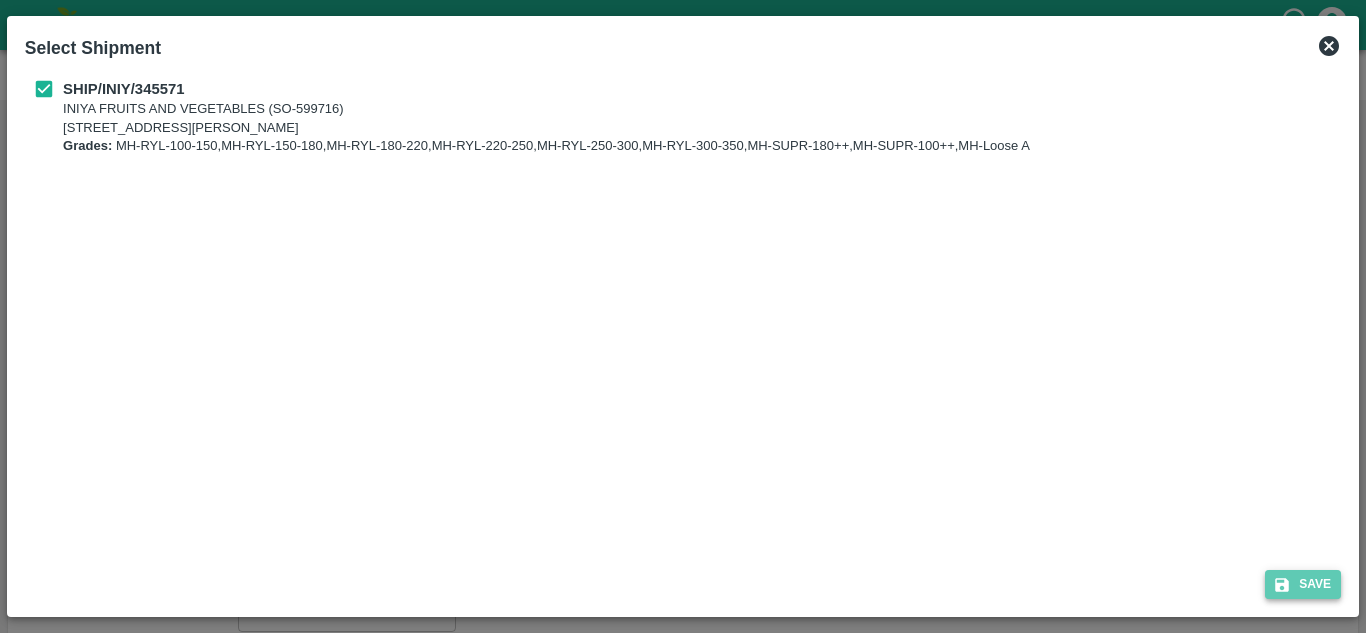 click on "Save" at bounding box center (1303, 584) 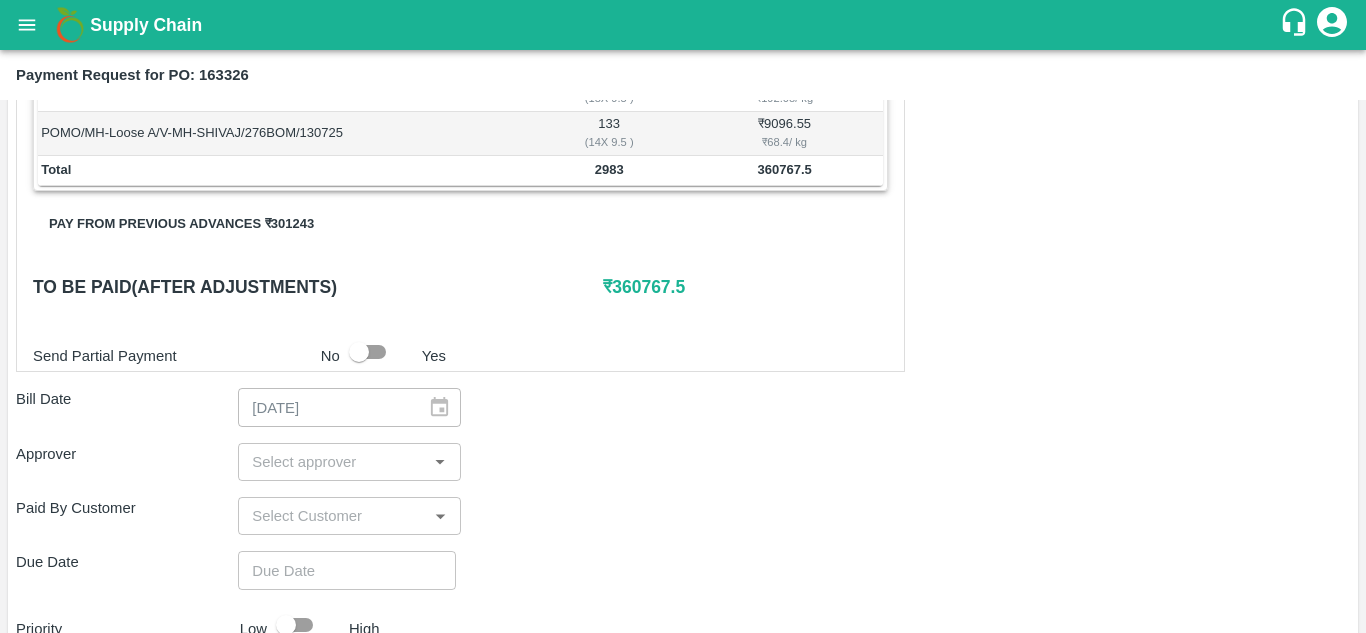 scroll, scrollTop: 633, scrollLeft: 0, axis: vertical 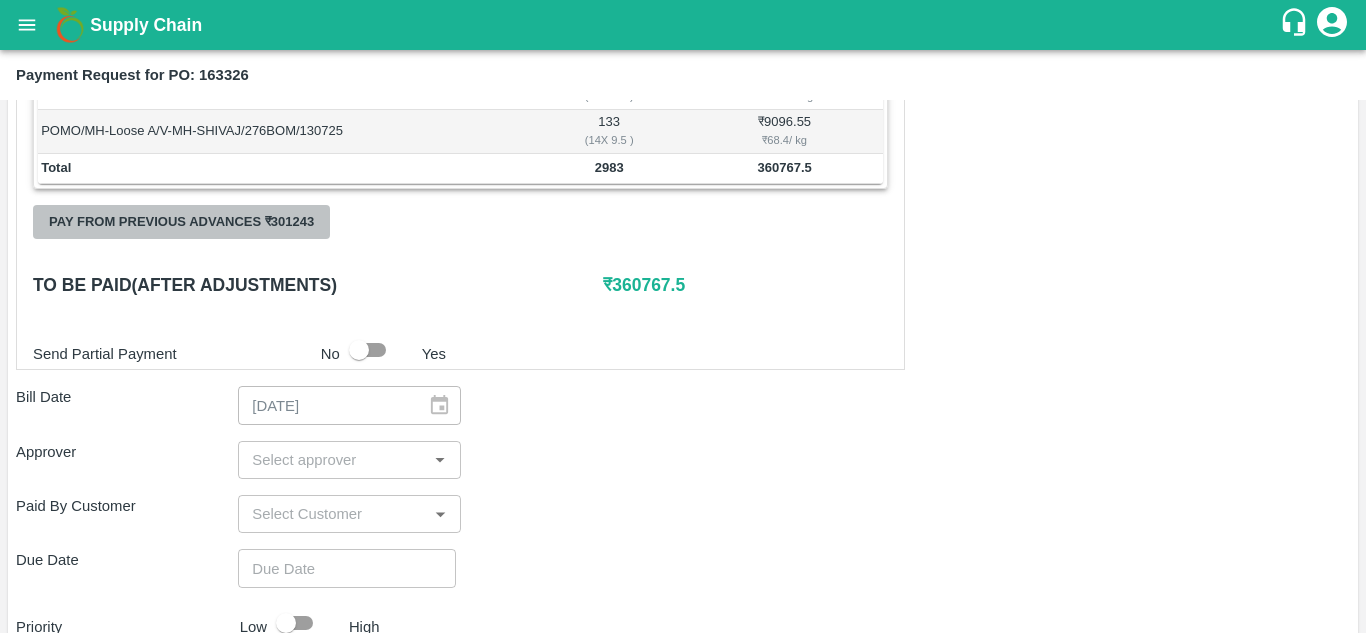 click on "Pay from previous advances ₹  301243" at bounding box center [181, 222] 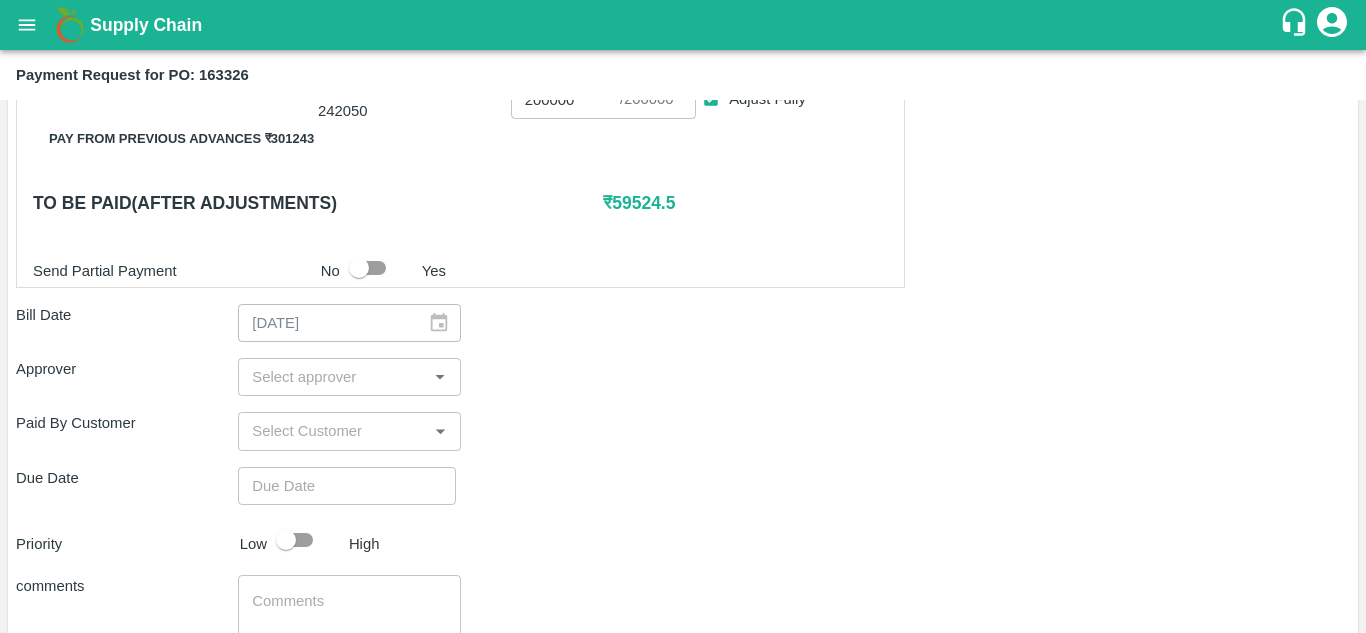 scroll, scrollTop: 806, scrollLeft: 0, axis: vertical 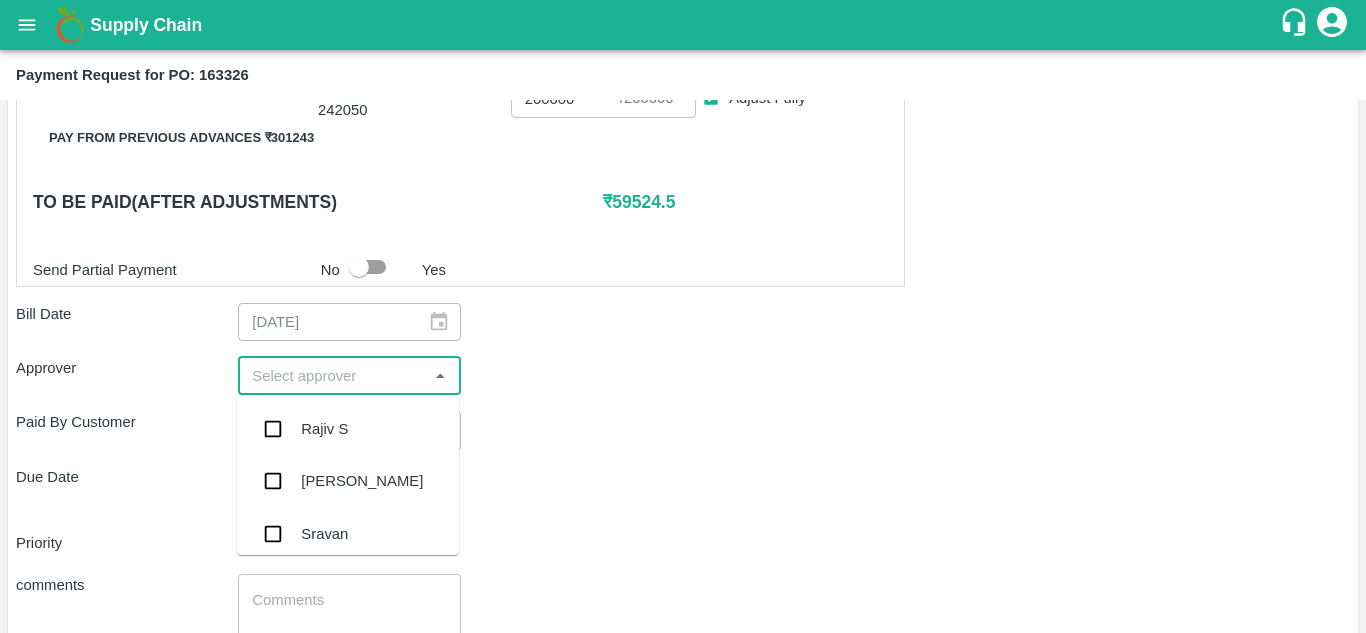 click at bounding box center (332, 376) 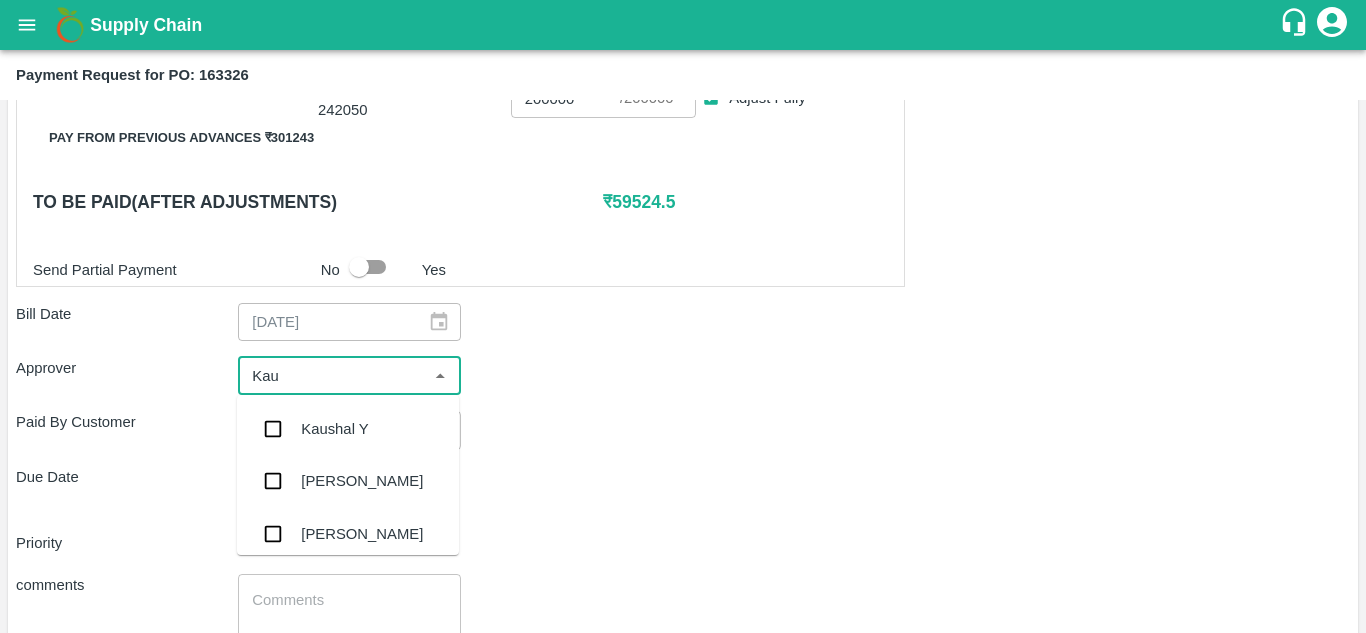 type on "[PERSON_NAME]" 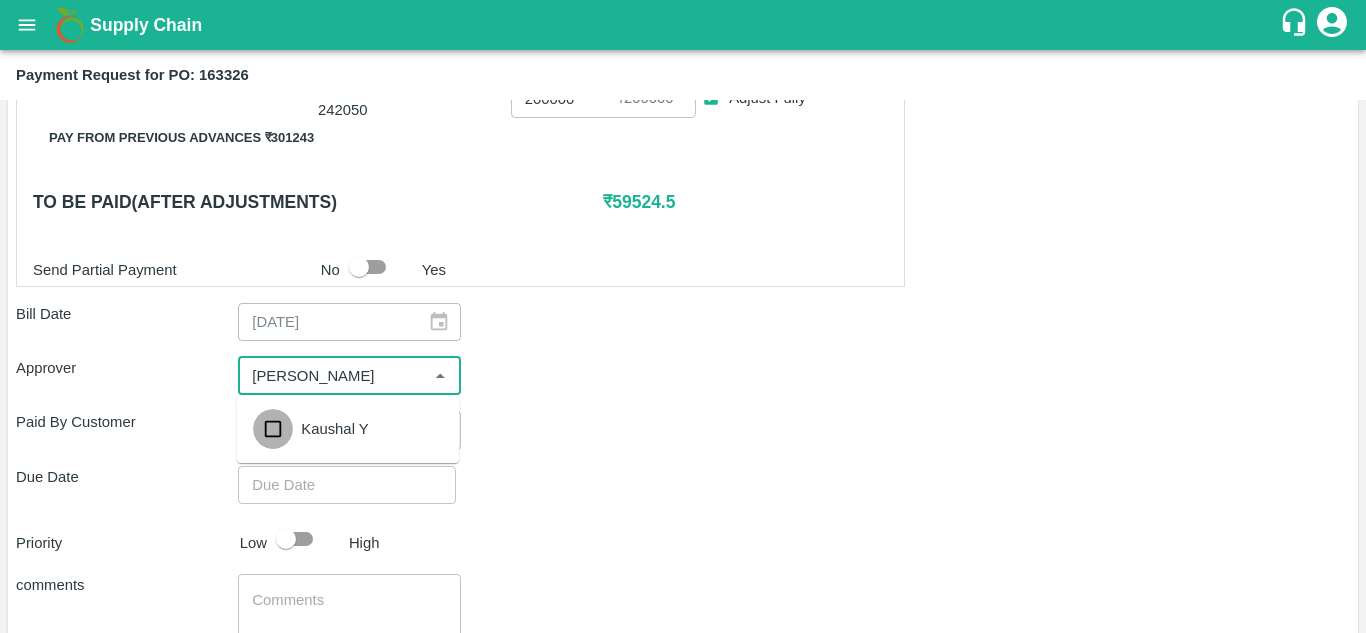 click at bounding box center [273, 429] 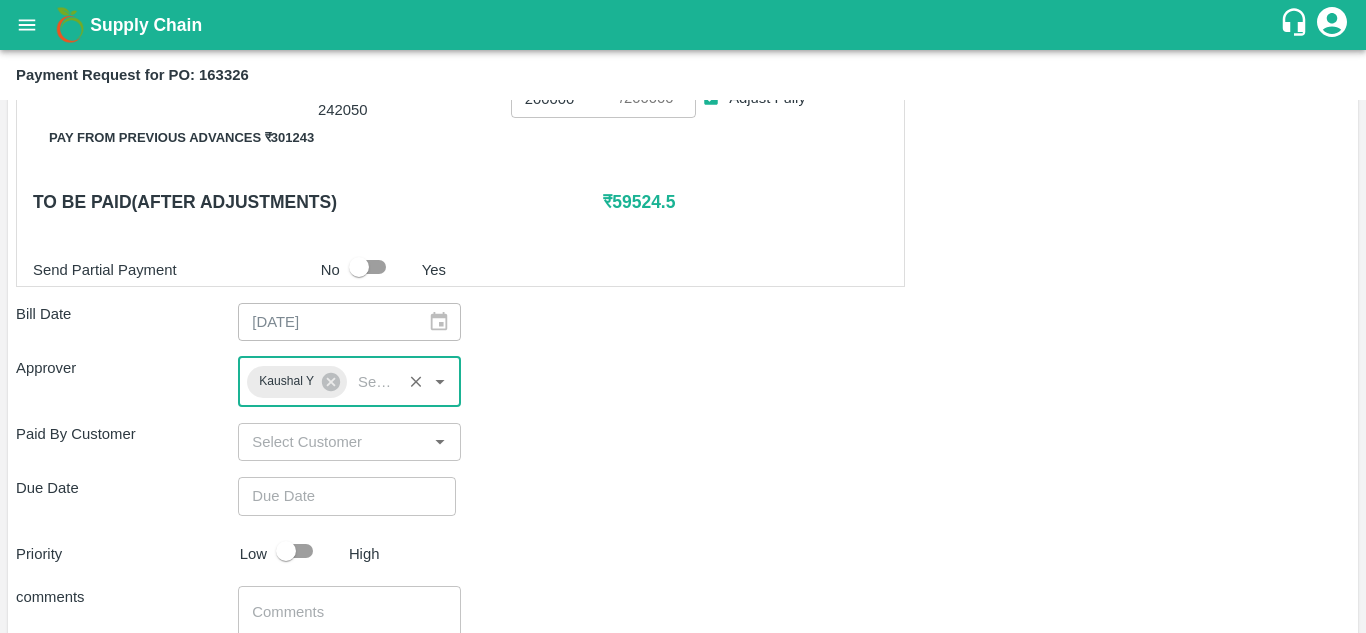 type on "DD/MM/YYYY hh:mm aa" 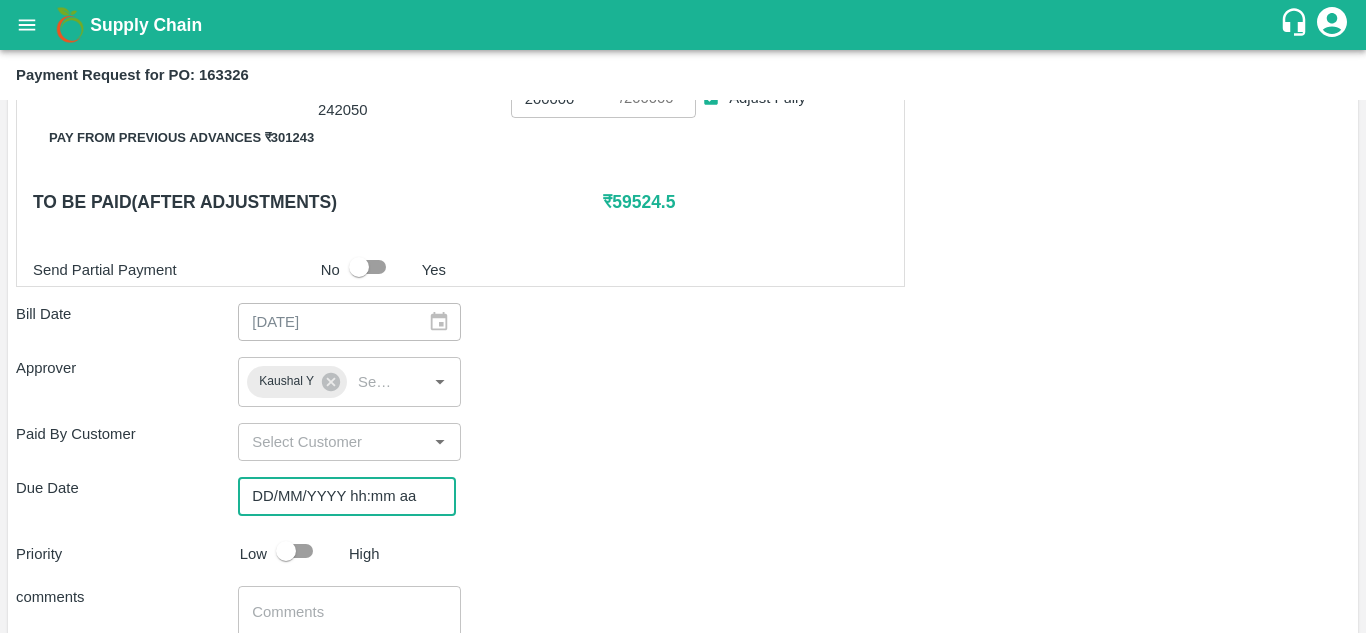 click on "DD/MM/YYYY hh:mm aa" at bounding box center (340, 496) 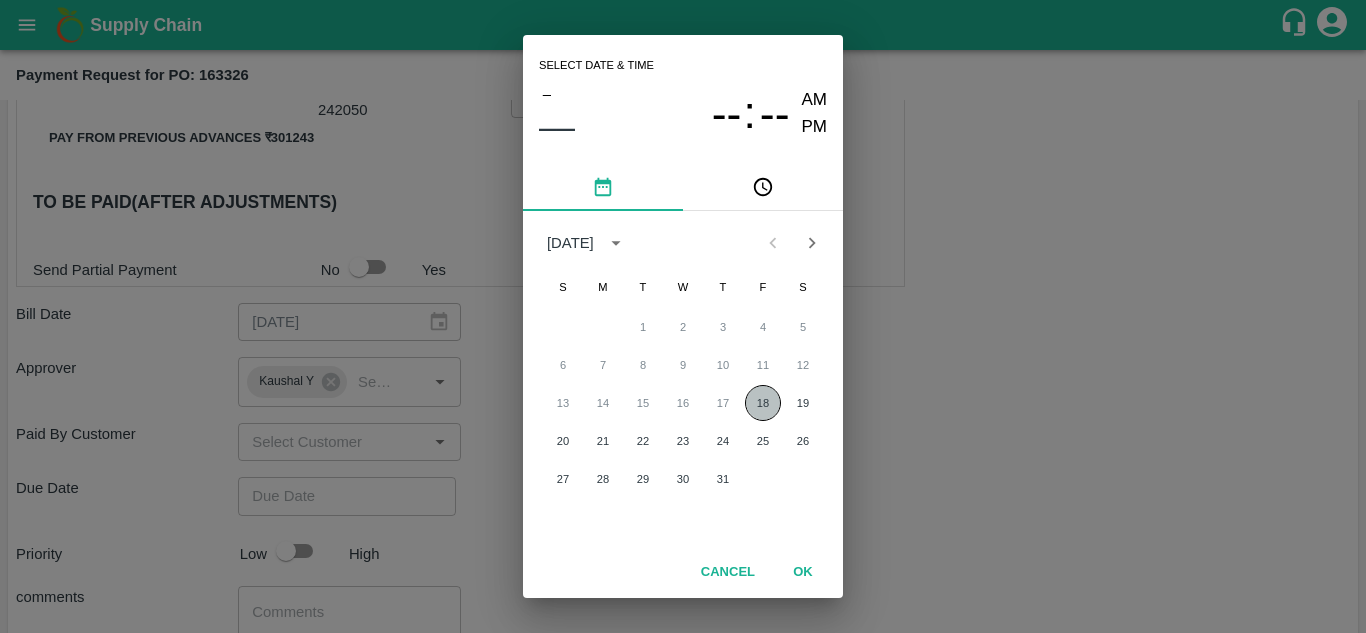 click on "18" at bounding box center (763, 403) 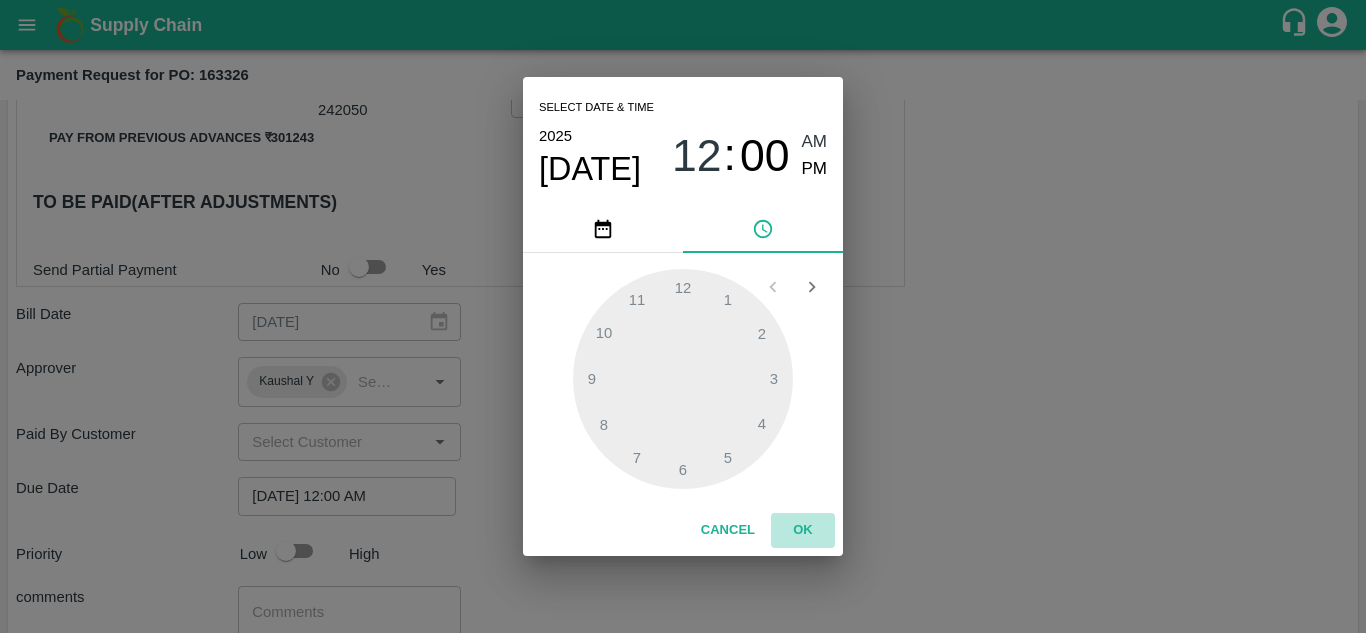 click on "OK" at bounding box center [803, 530] 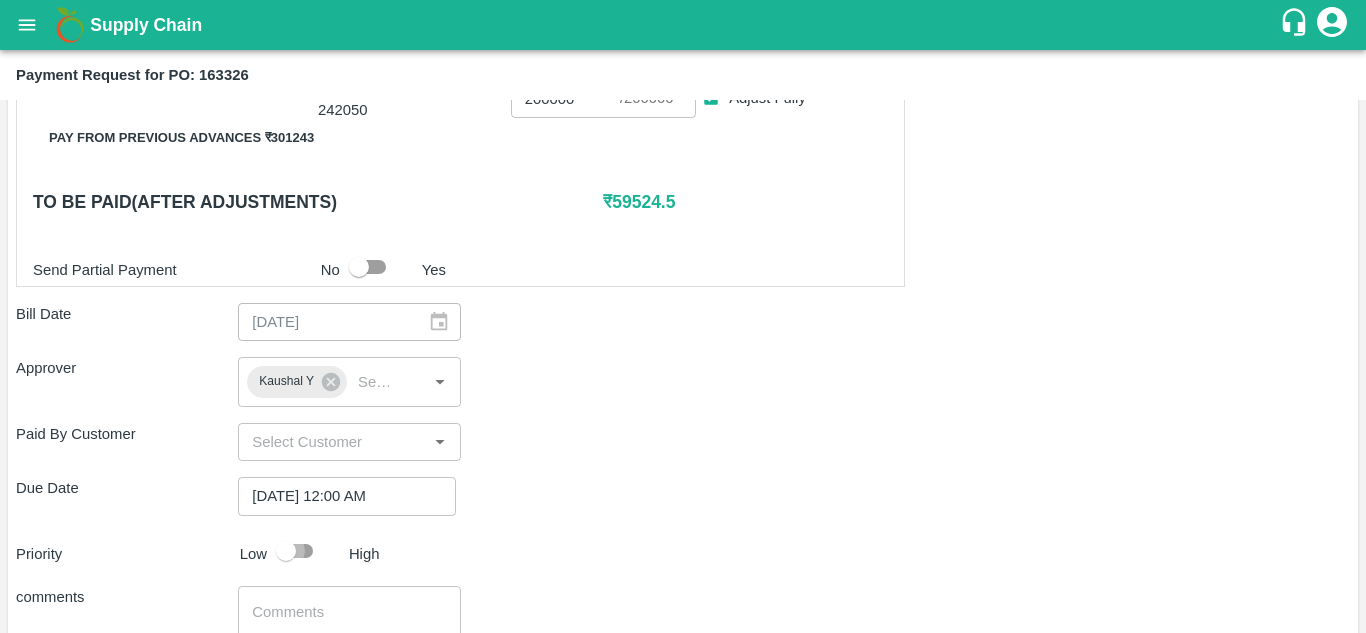 click at bounding box center (286, 551) 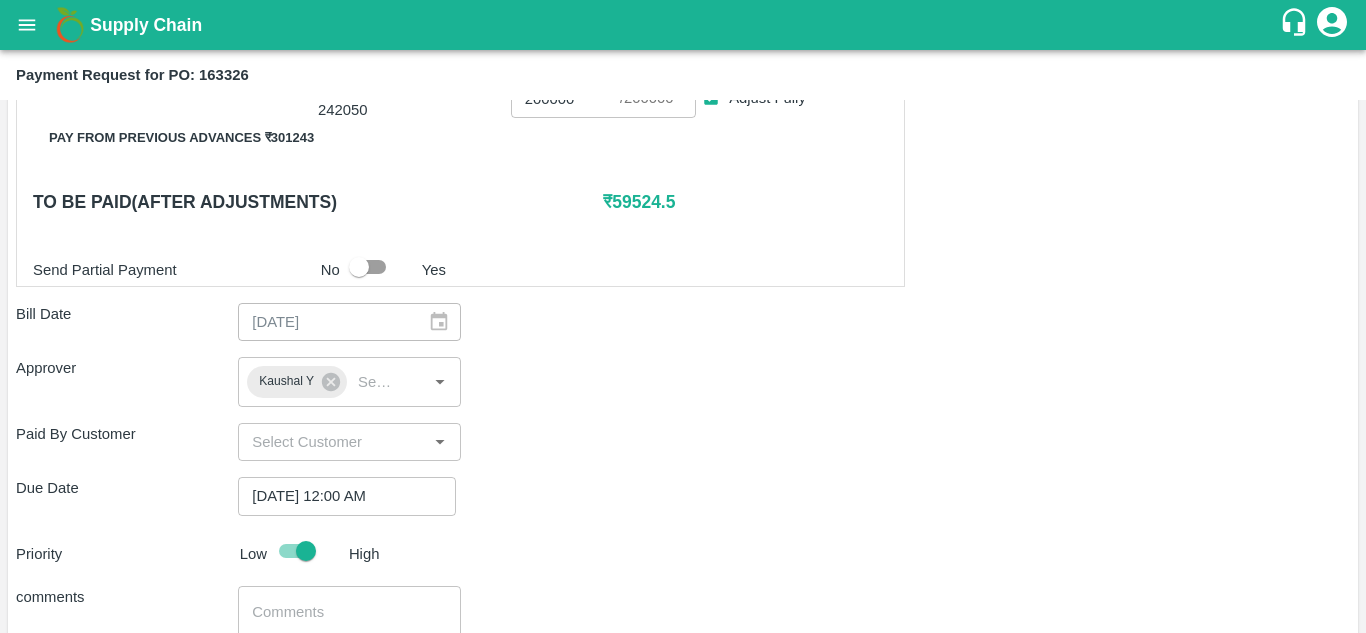 scroll, scrollTop: 959, scrollLeft: 0, axis: vertical 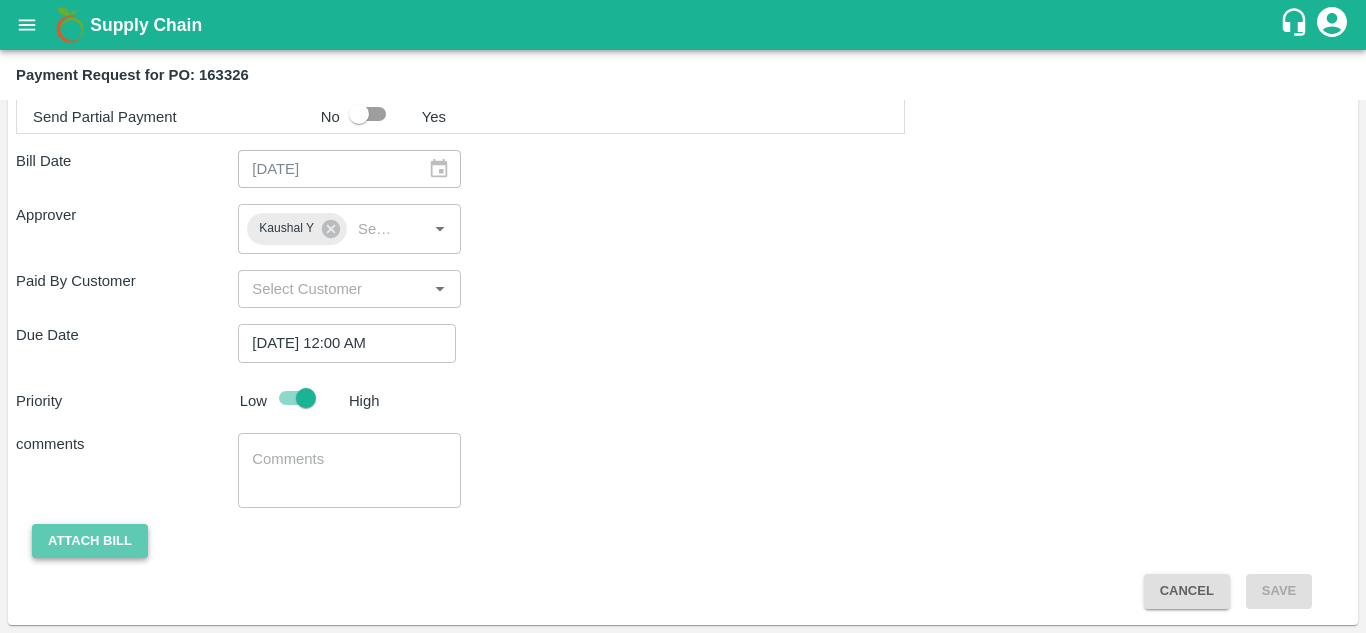 click on "Attach bill" at bounding box center (90, 541) 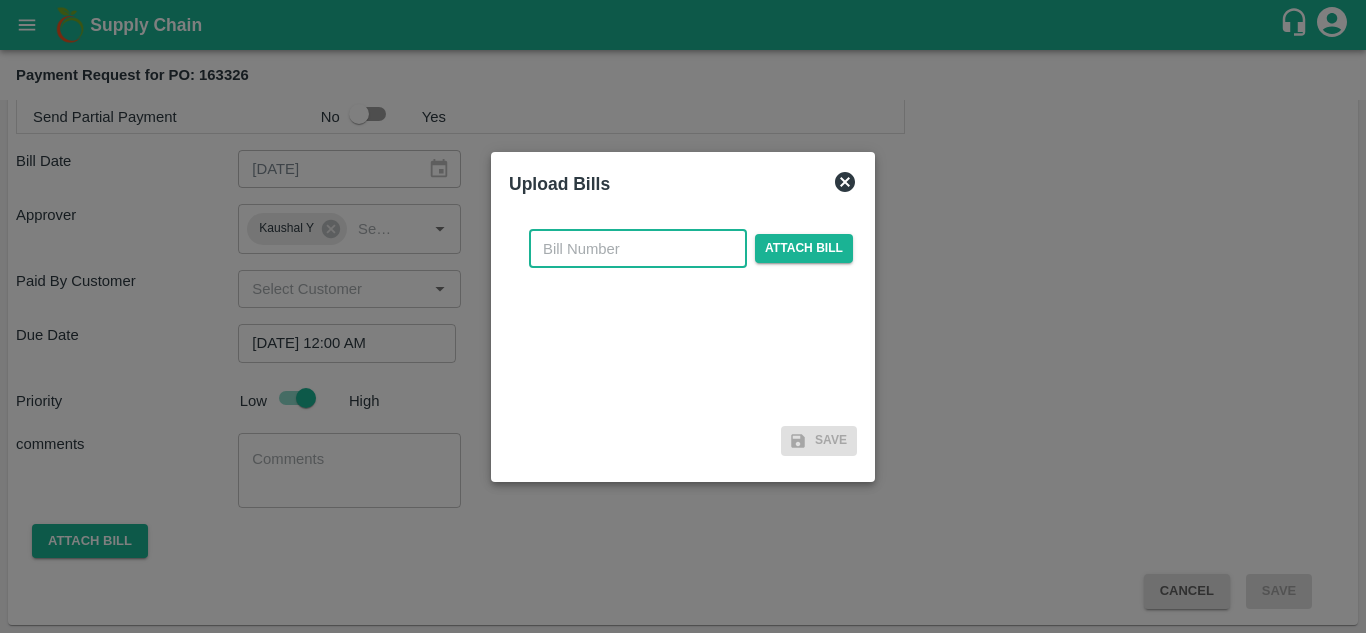 click at bounding box center (638, 249) 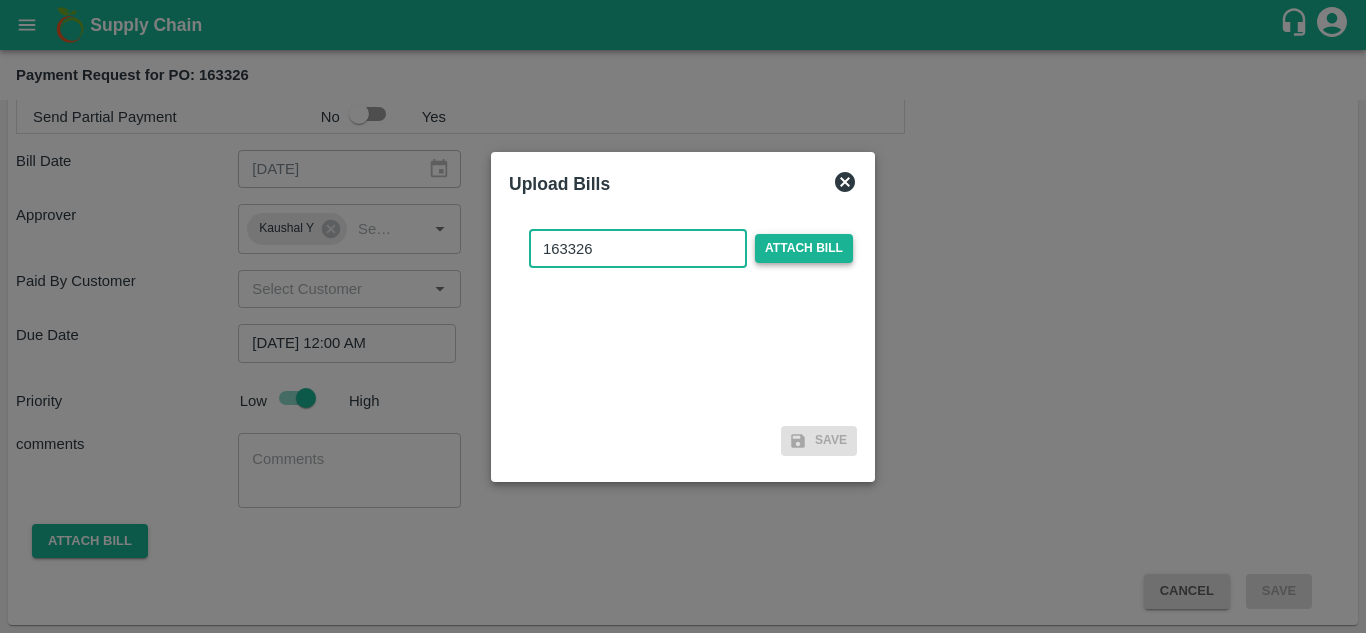 type on "163326" 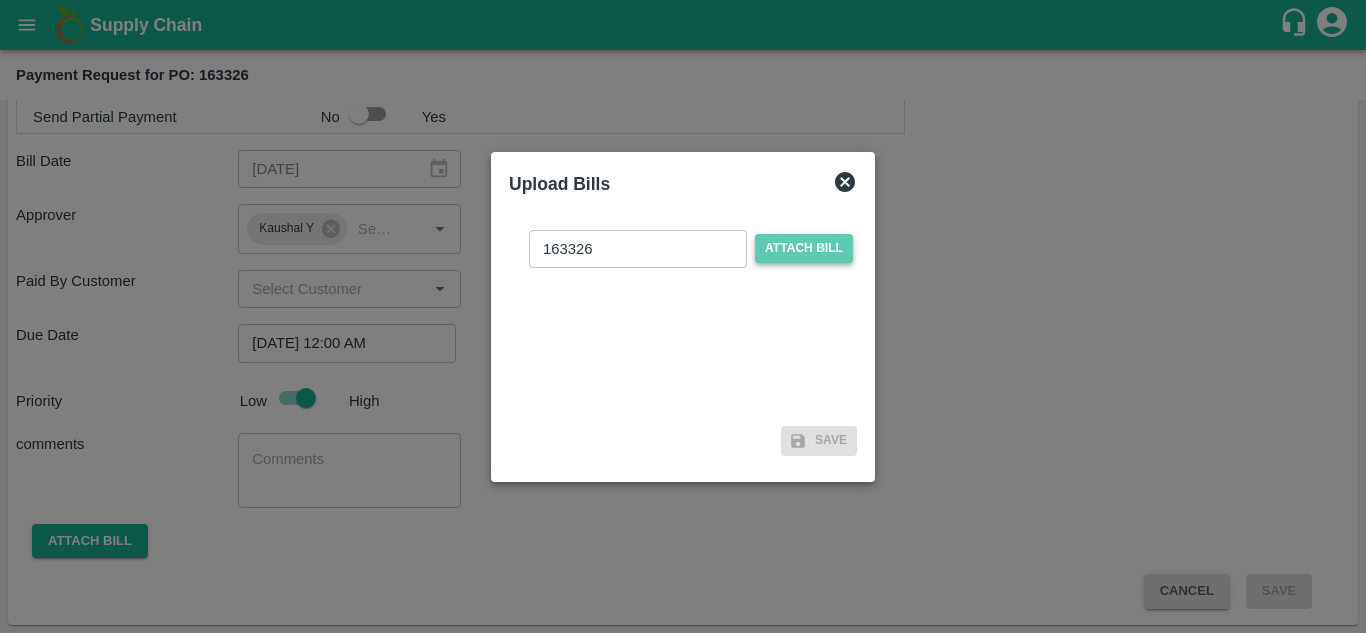 click on "Attach bill" at bounding box center (804, 248) 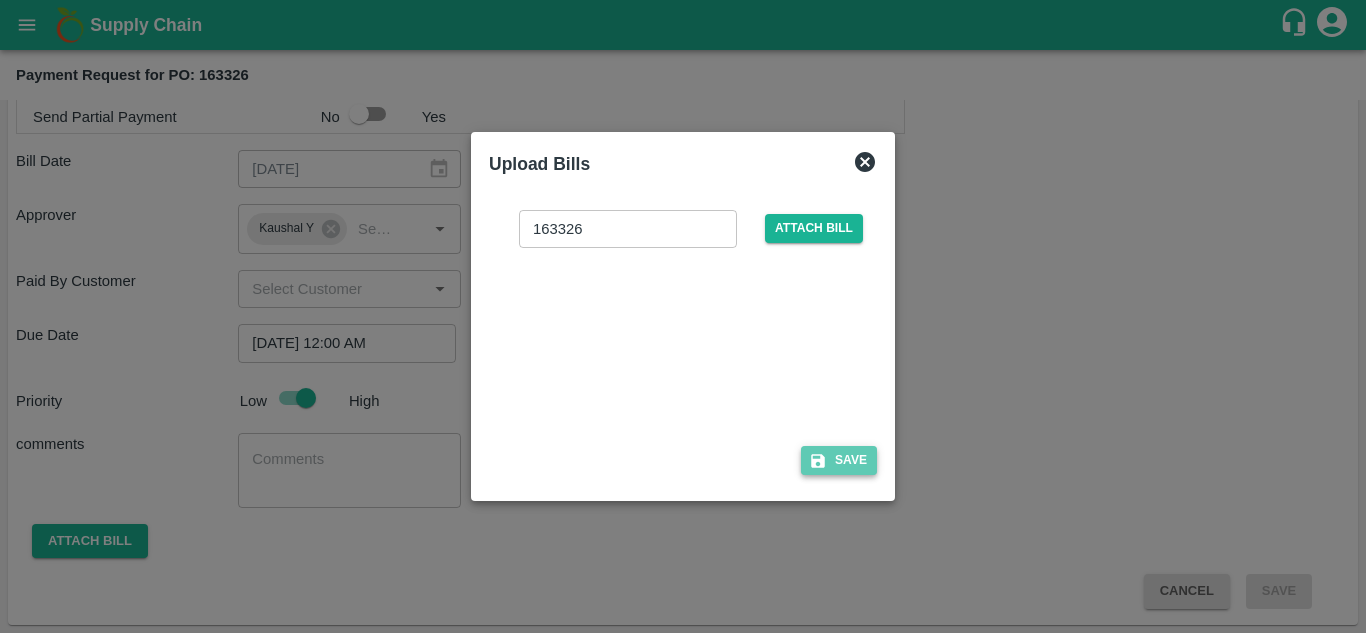 click on "Save" at bounding box center [839, 460] 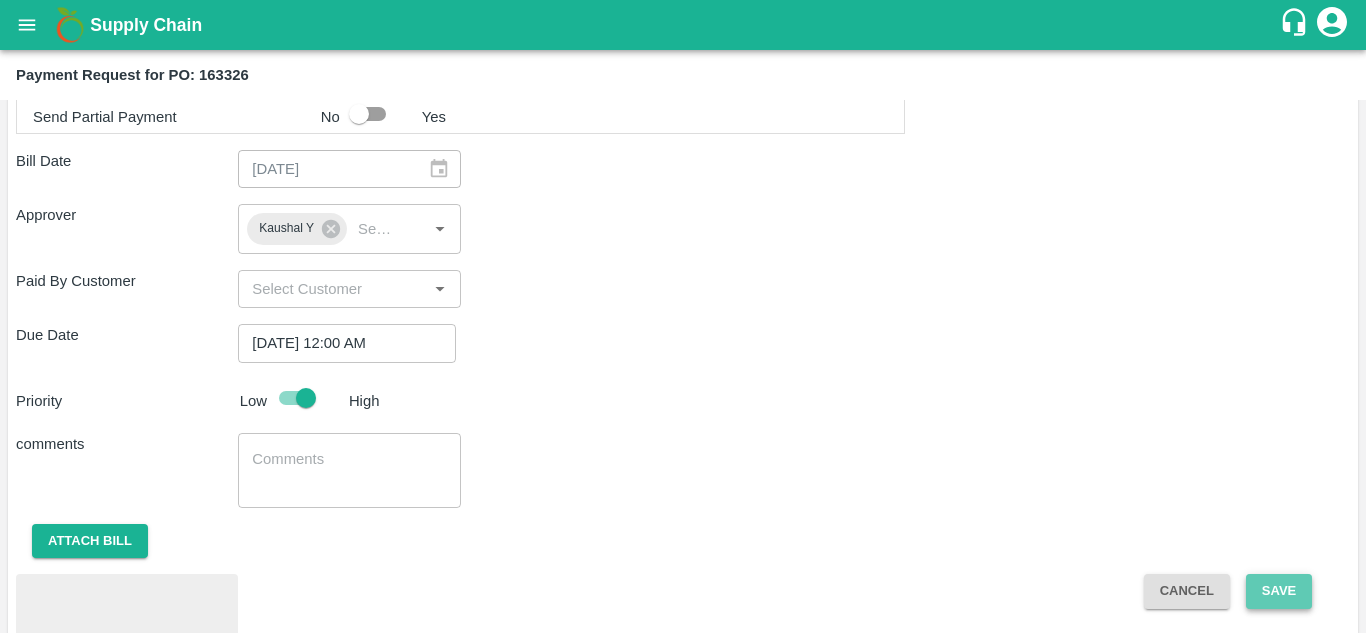 click on "Save" at bounding box center [1279, 591] 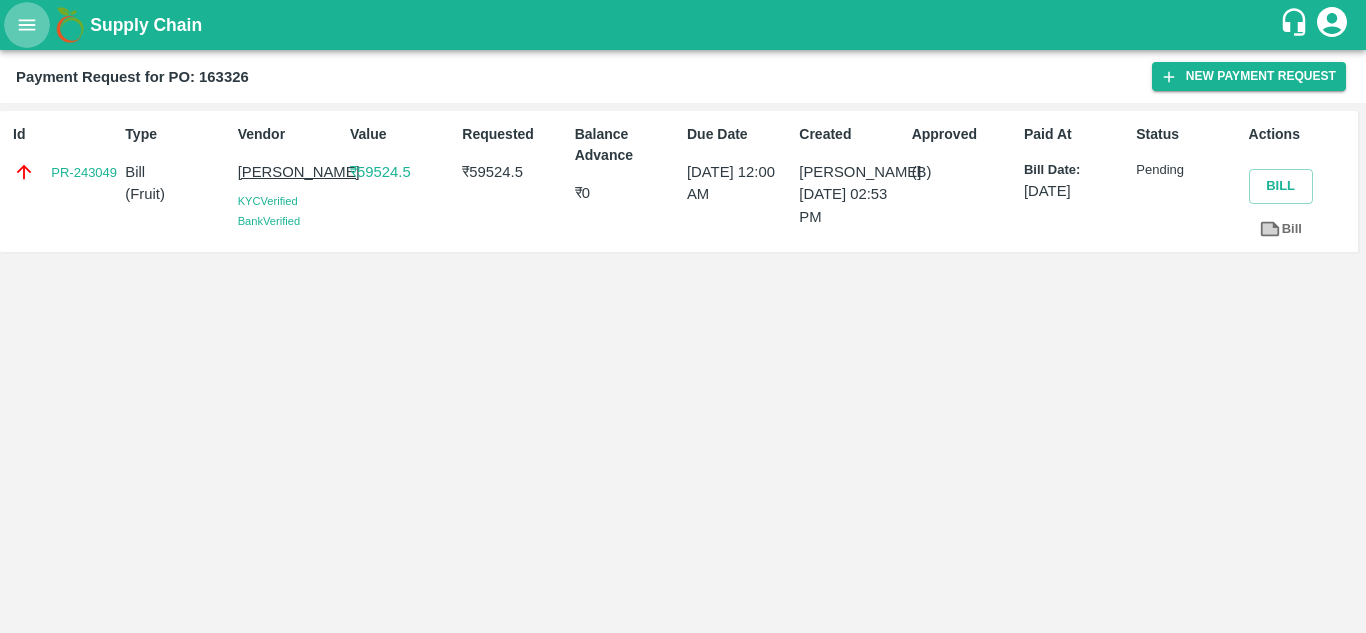 click 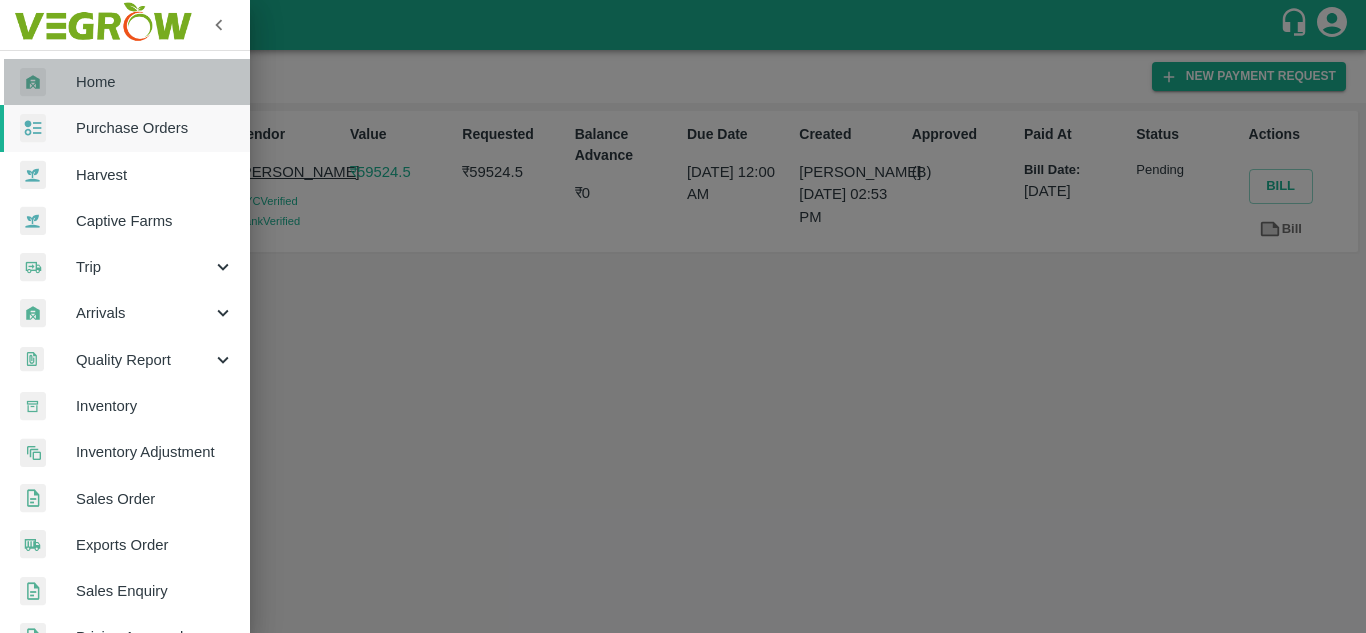 click on "Home" at bounding box center [125, 82] 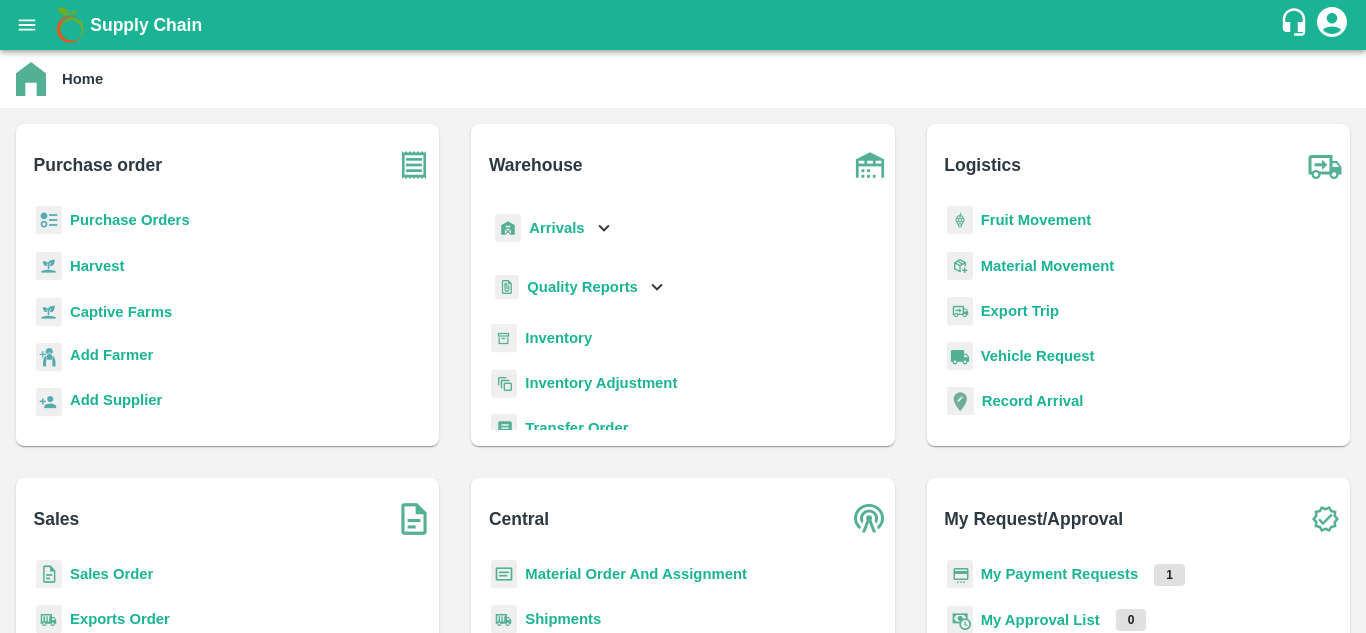 scroll, scrollTop: 11, scrollLeft: 0, axis: vertical 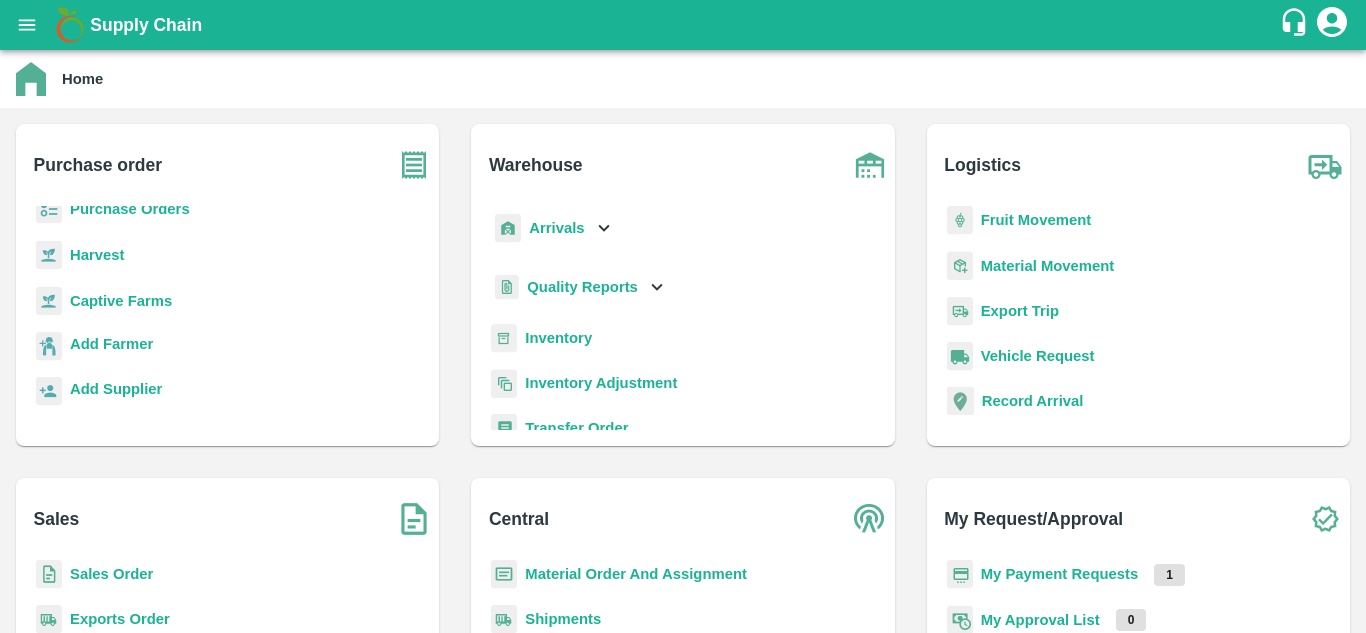 click on "My Payment Requests" at bounding box center [1060, 574] 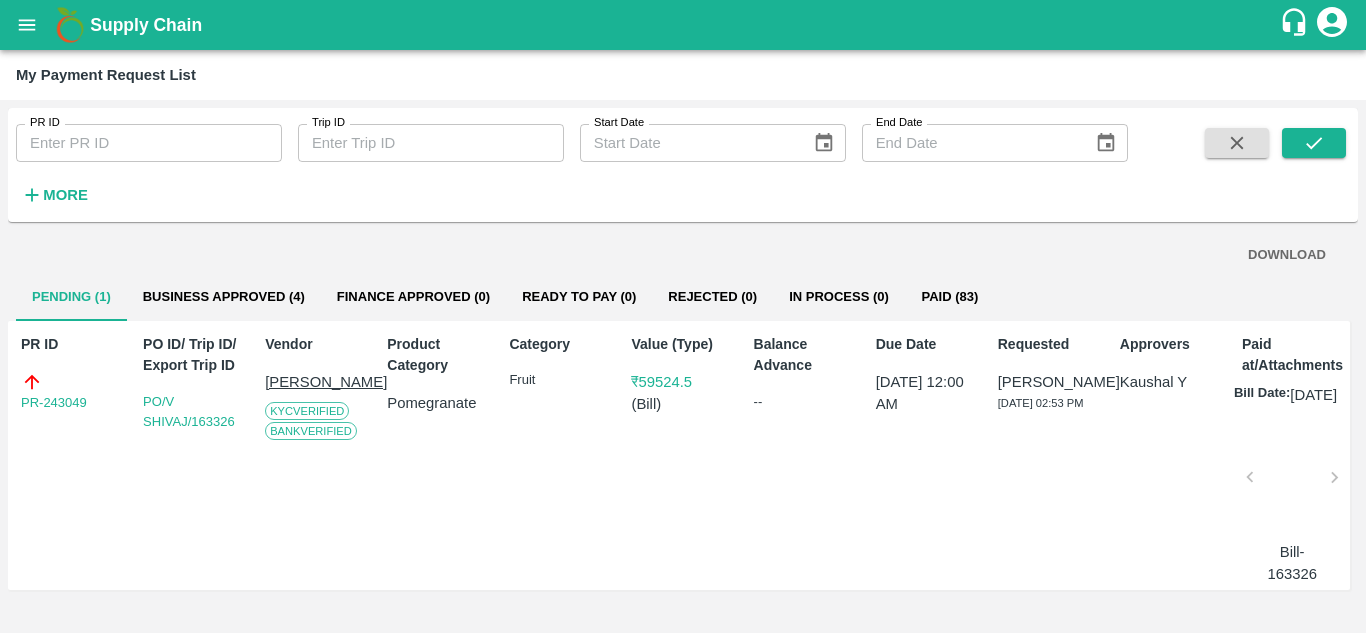 scroll, scrollTop: 9, scrollLeft: 0, axis: vertical 